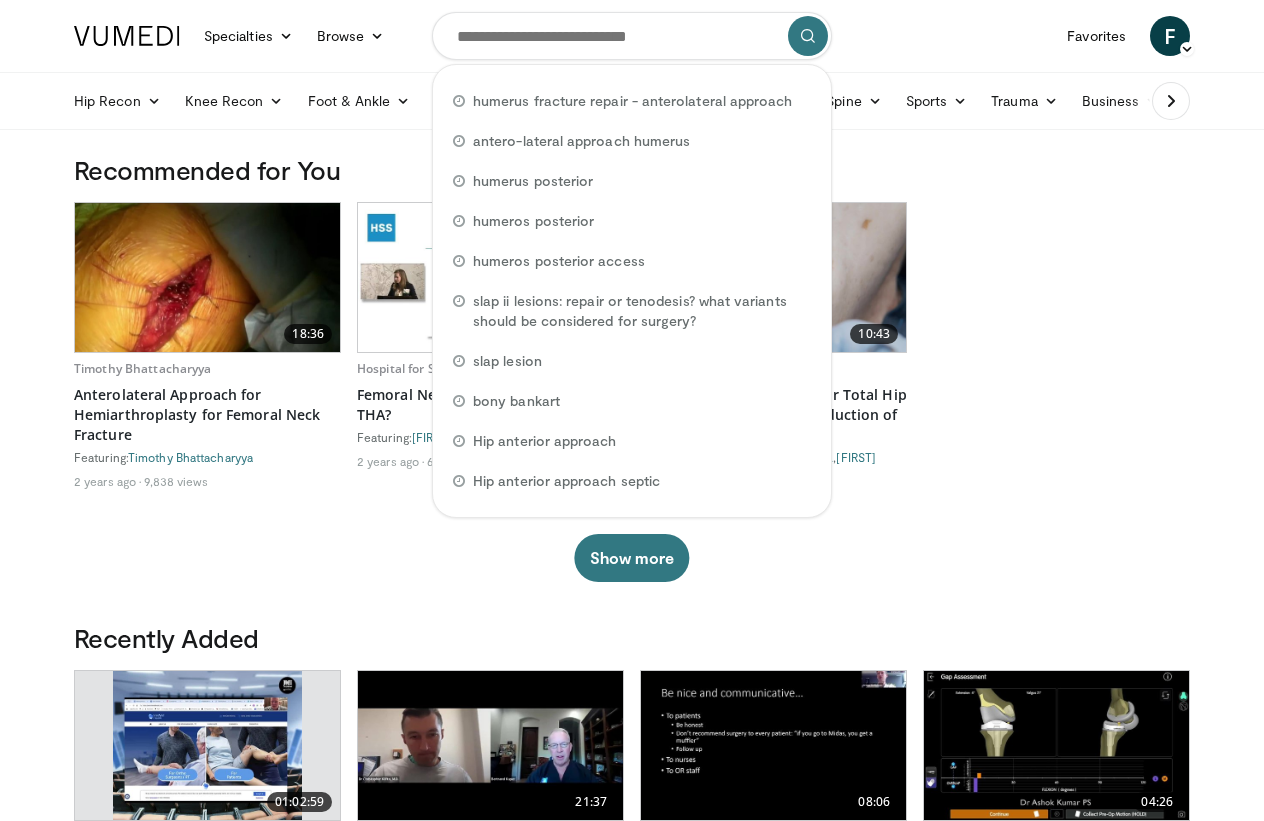scroll, scrollTop: 0, scrollLeft: 0, axis: both 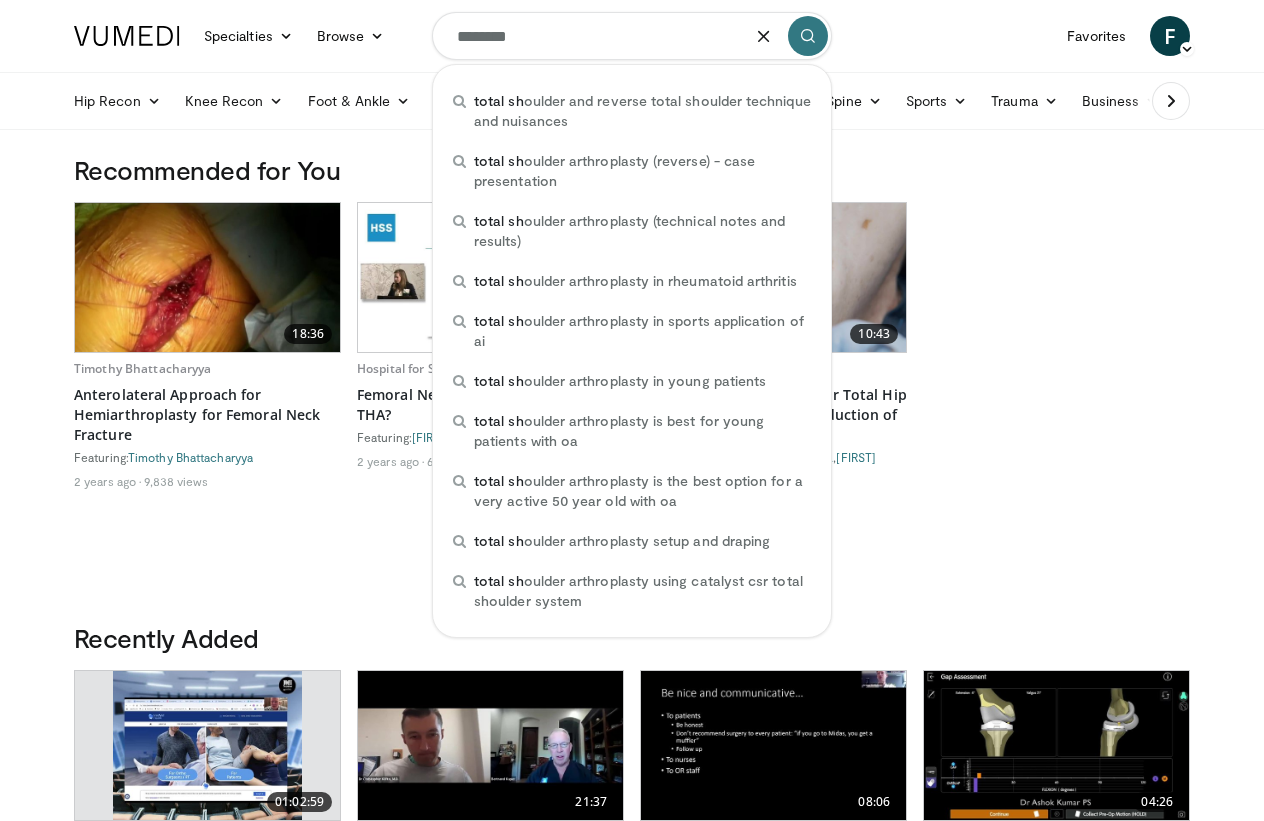click on "total sh oulder arthroplasty (technical notes and results)" at bounding box center (642, 231) 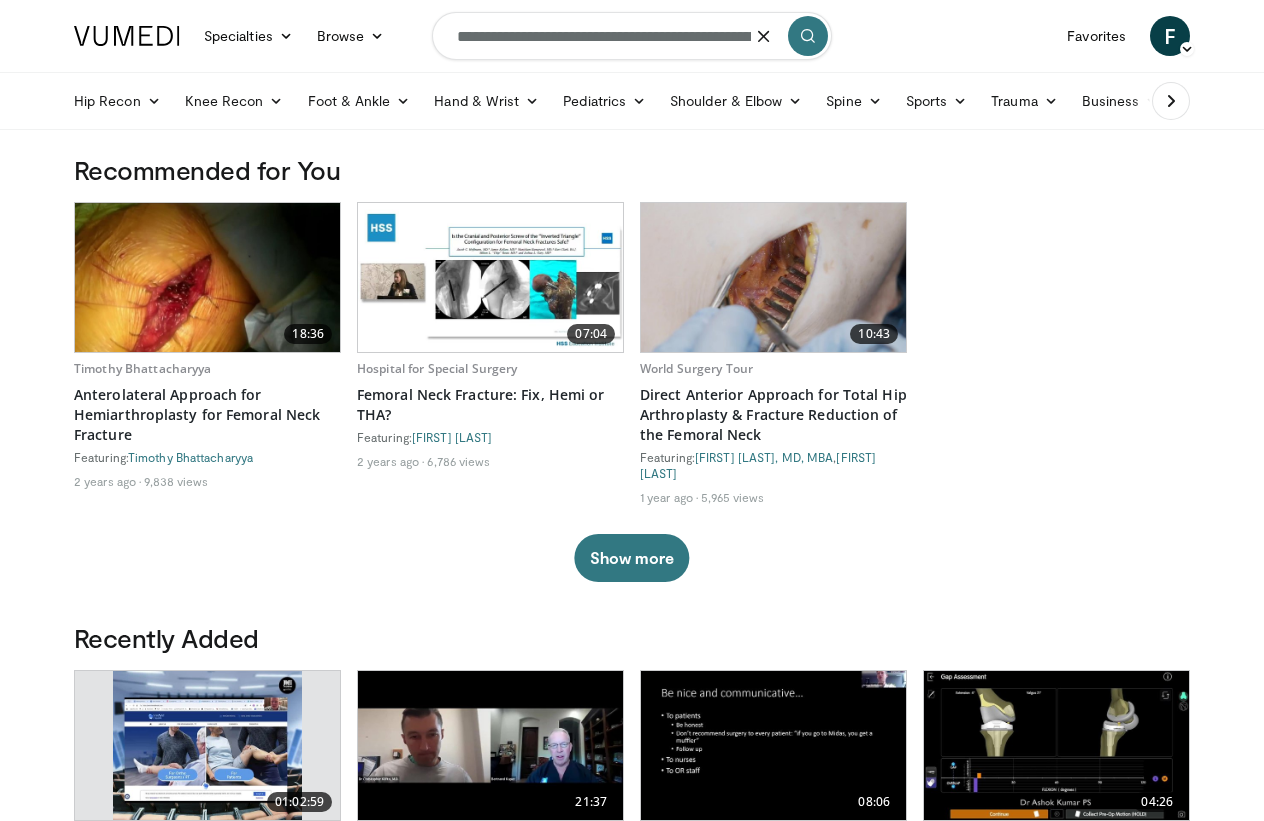 click on "**********" at bounding box center [632, 36] 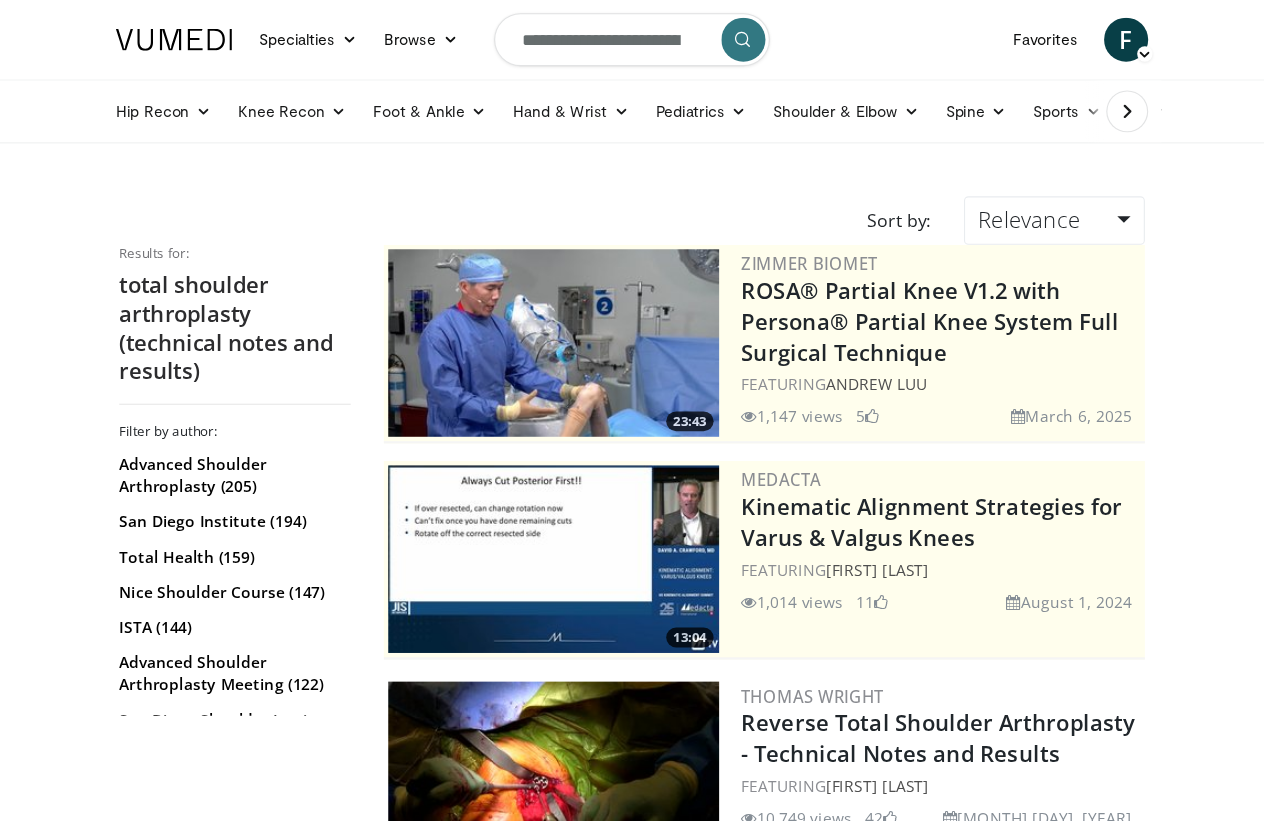 scroll, scrollTop: 0, scrollLeft: 0, axis: both 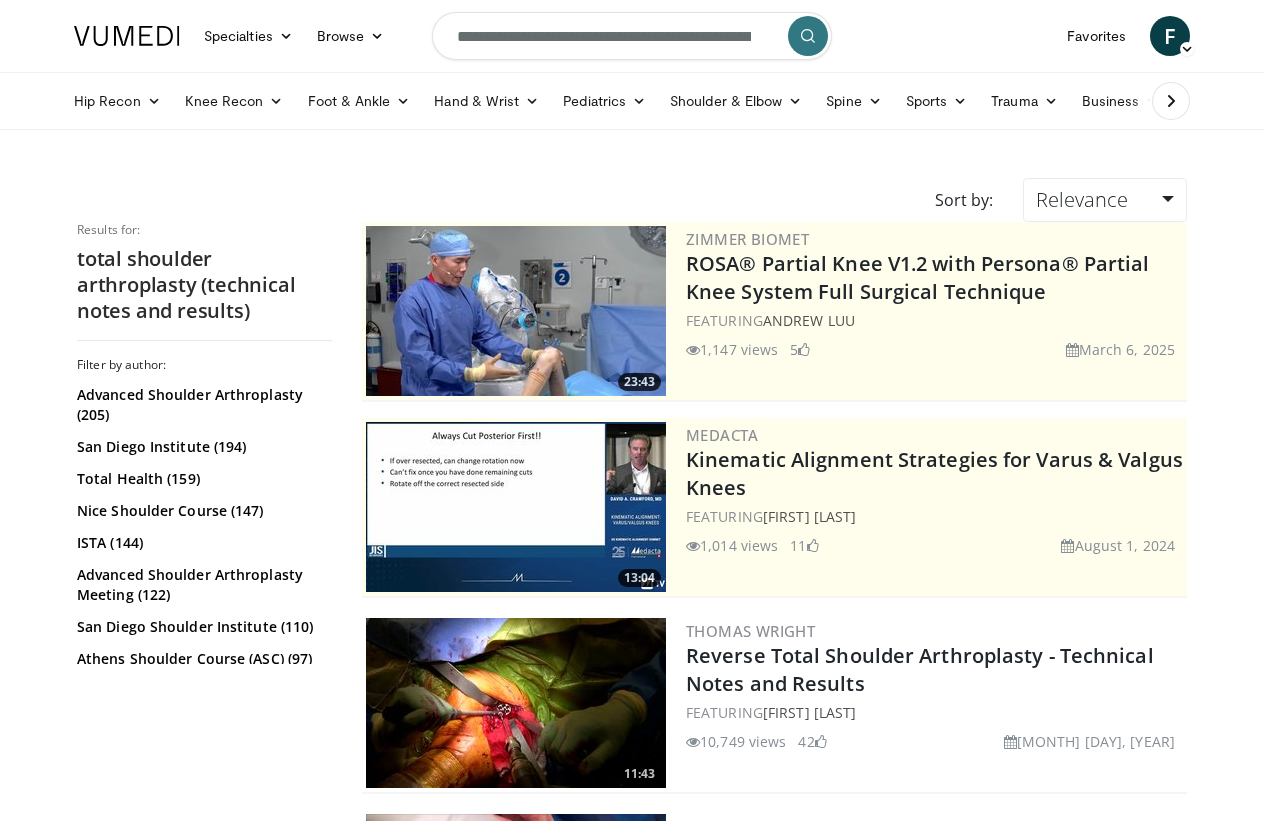 click on "**********" at bounding box center [632, 36] 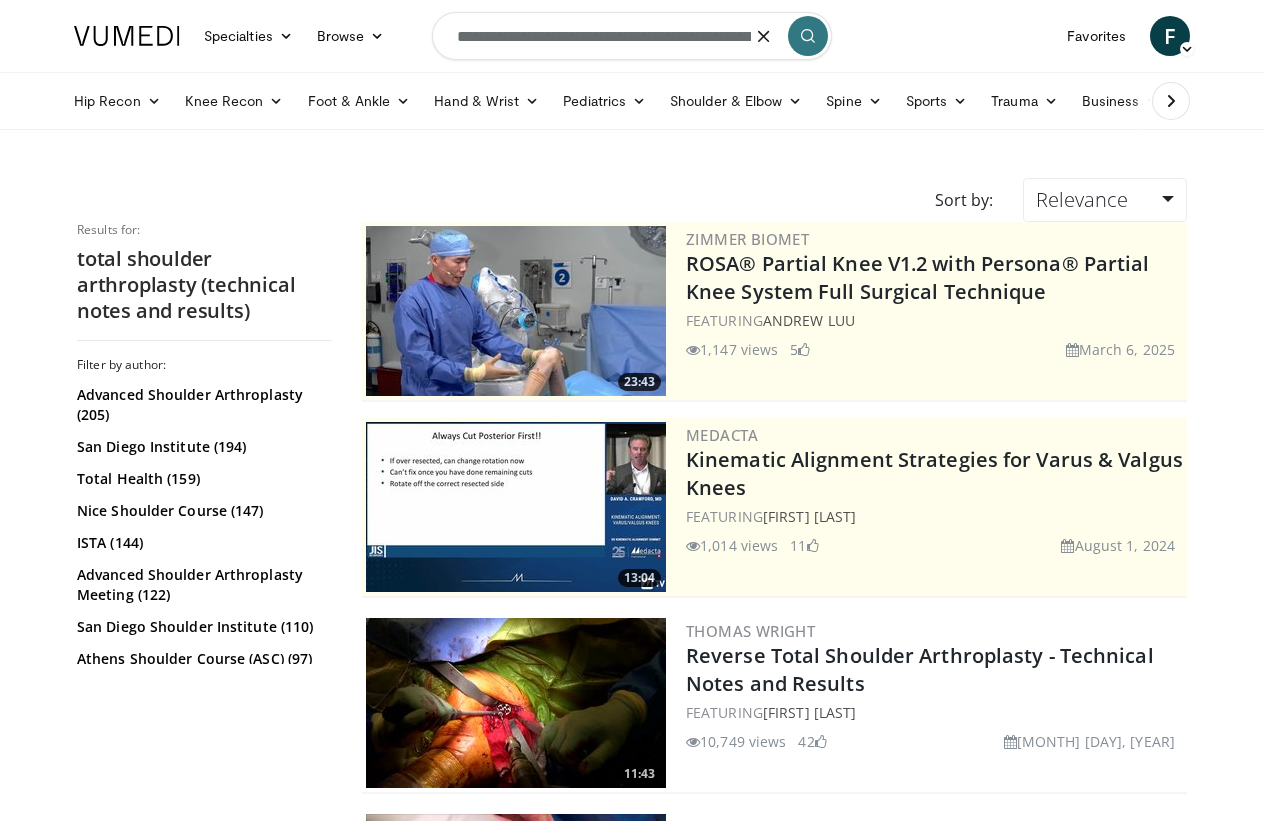 type on "**********" 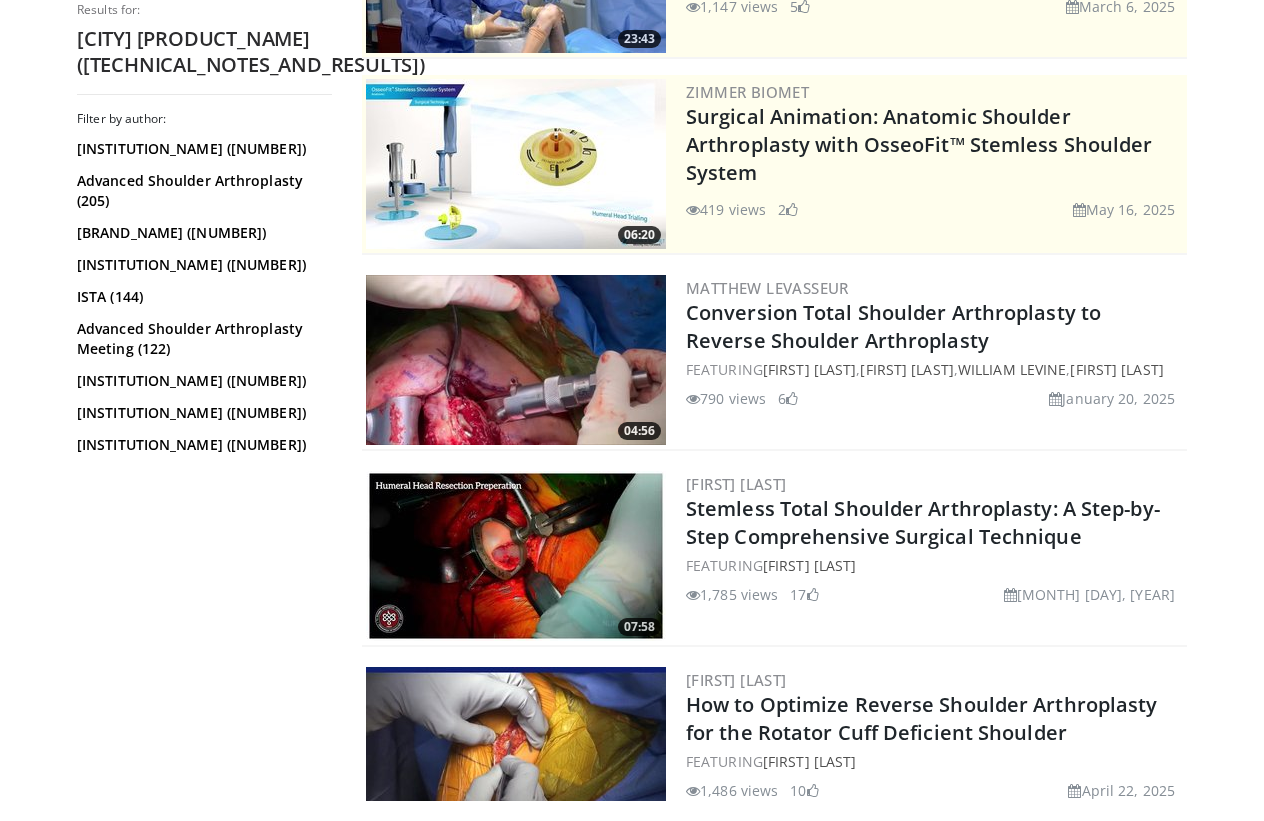 scroll, scrollTop: 0, scrollLeft: 0, axis: both 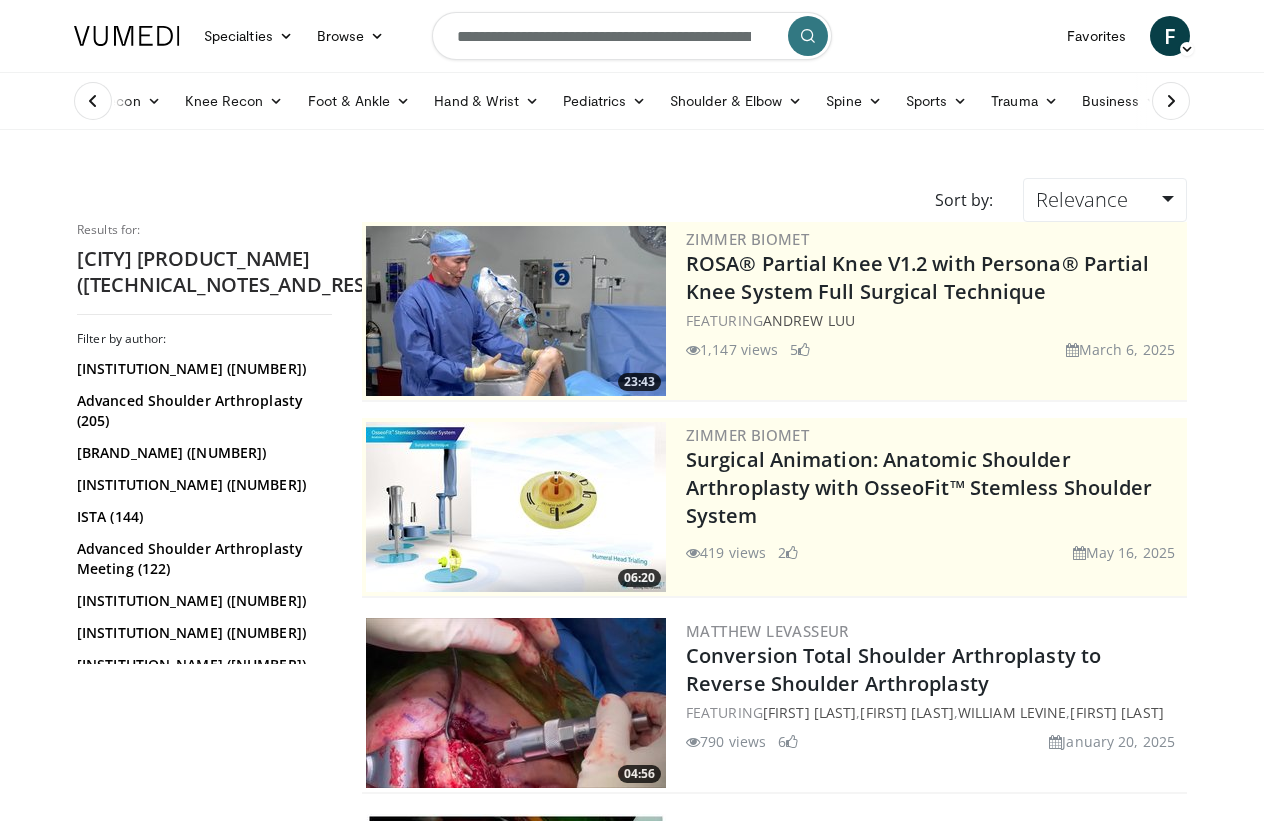 click on "**********" at bounding box center (632, 36) 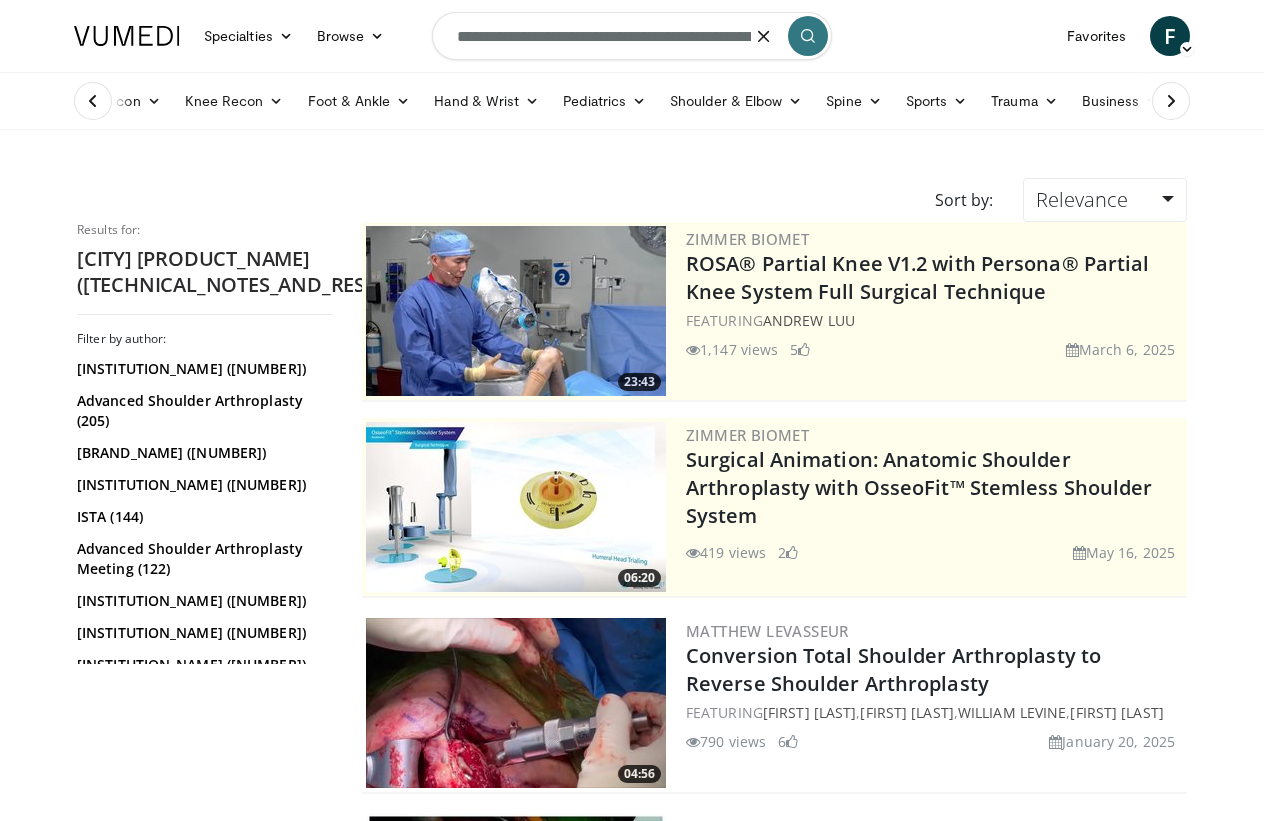 click at bounding box center (764, 36) 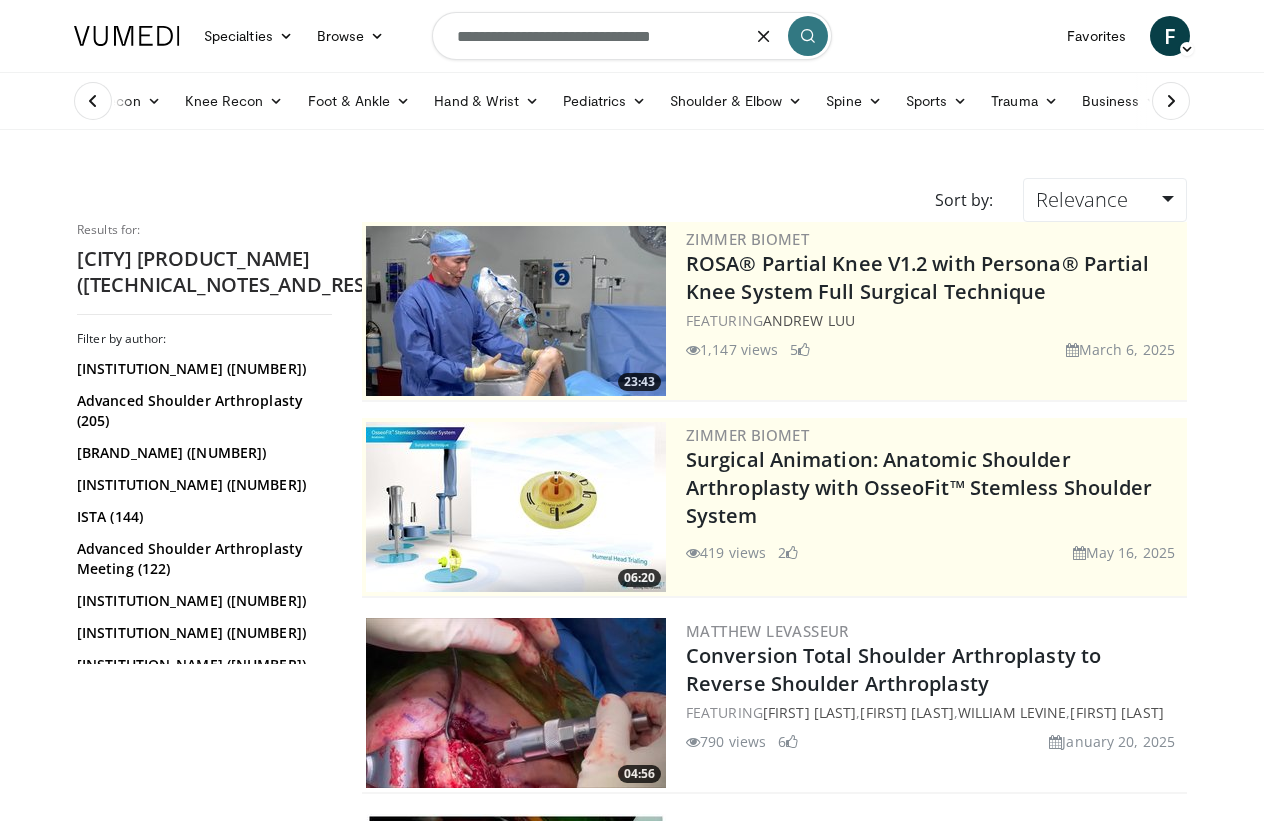 type on "**********" 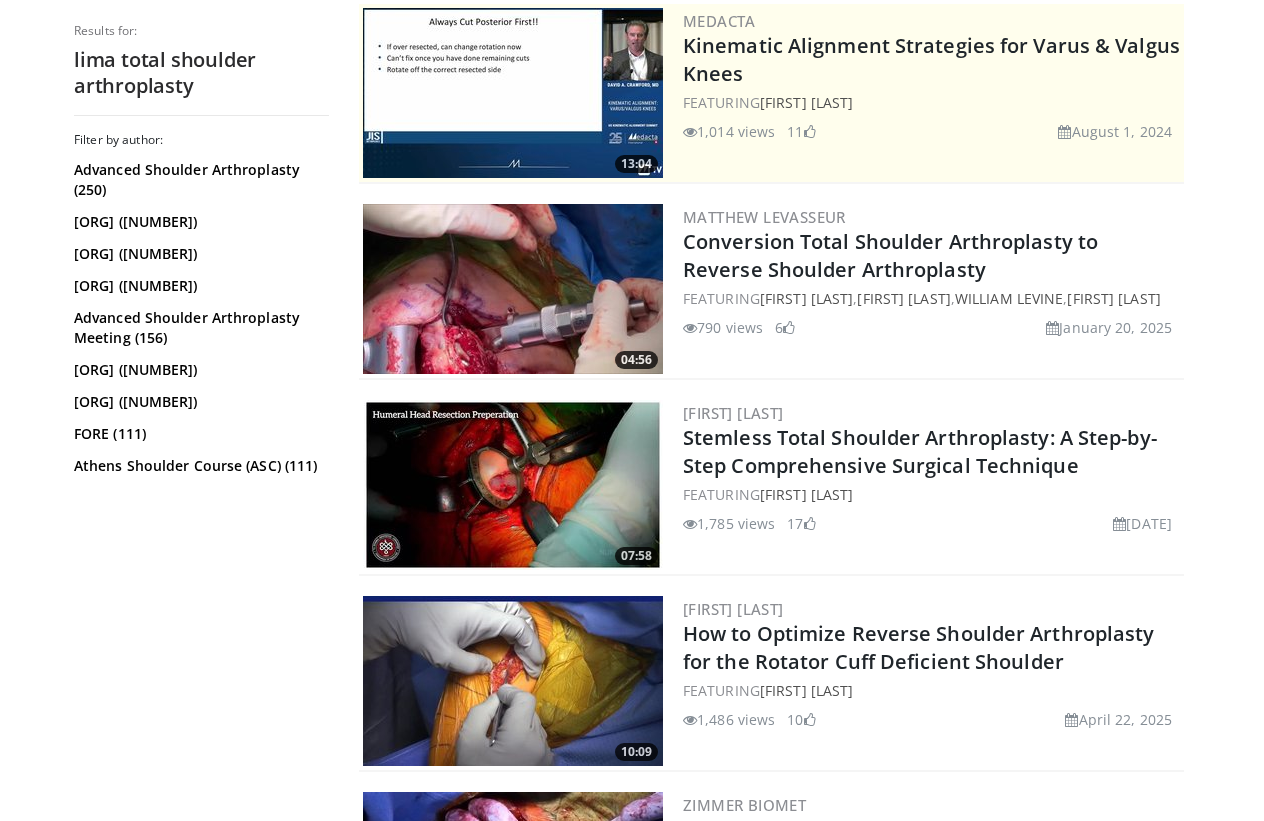 scroll, scrollTop: 151, scrollLeft: 26, axis: both 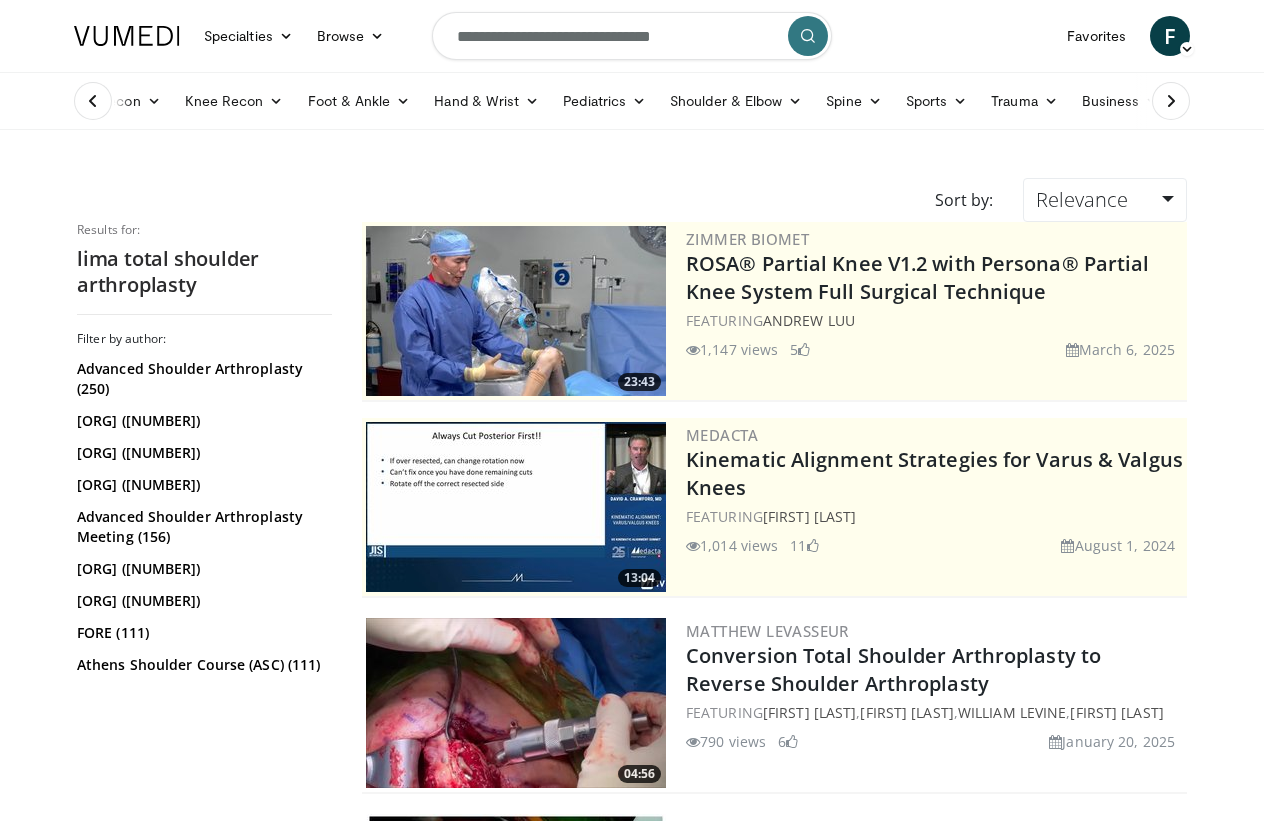 click on "**********" at bounding box center [632, 36] 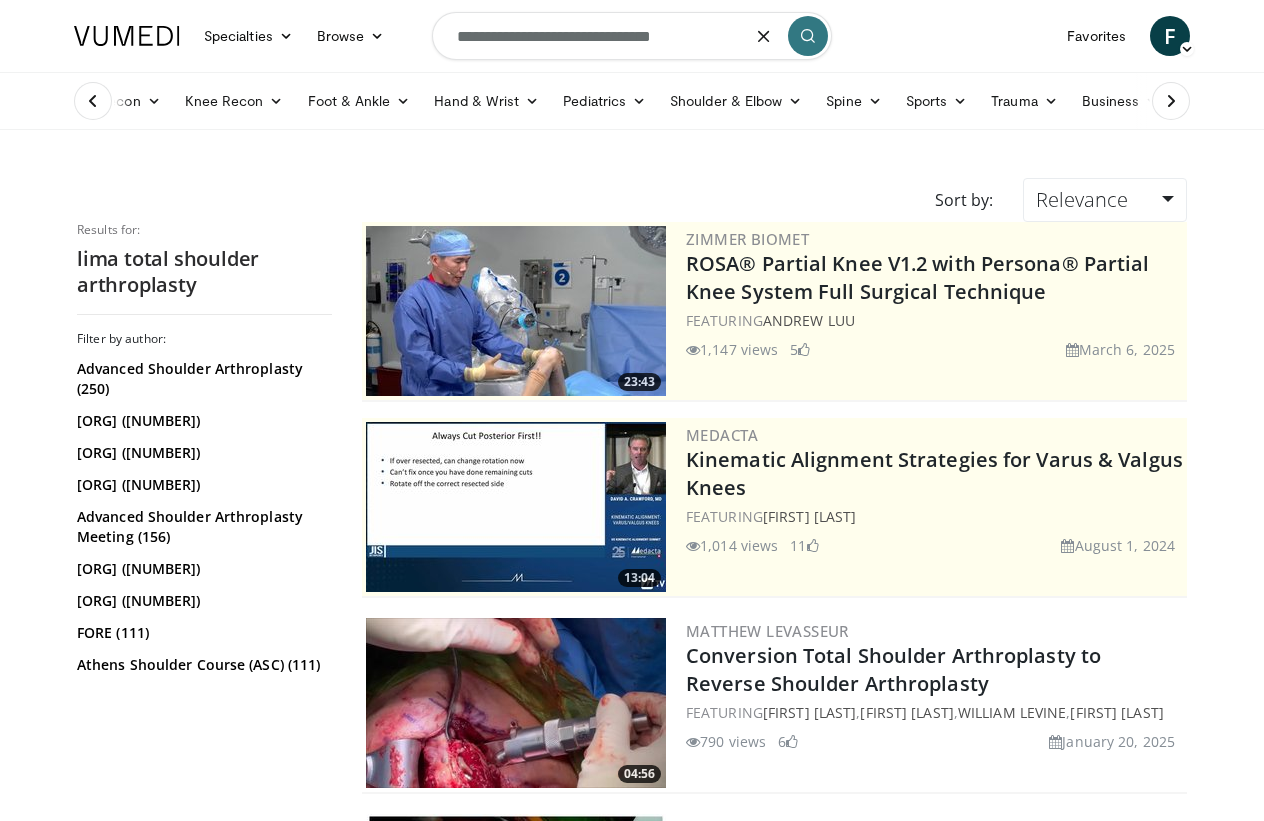 scroll, scrollTop: 0, scrollLeft: 25, axis: horizontal 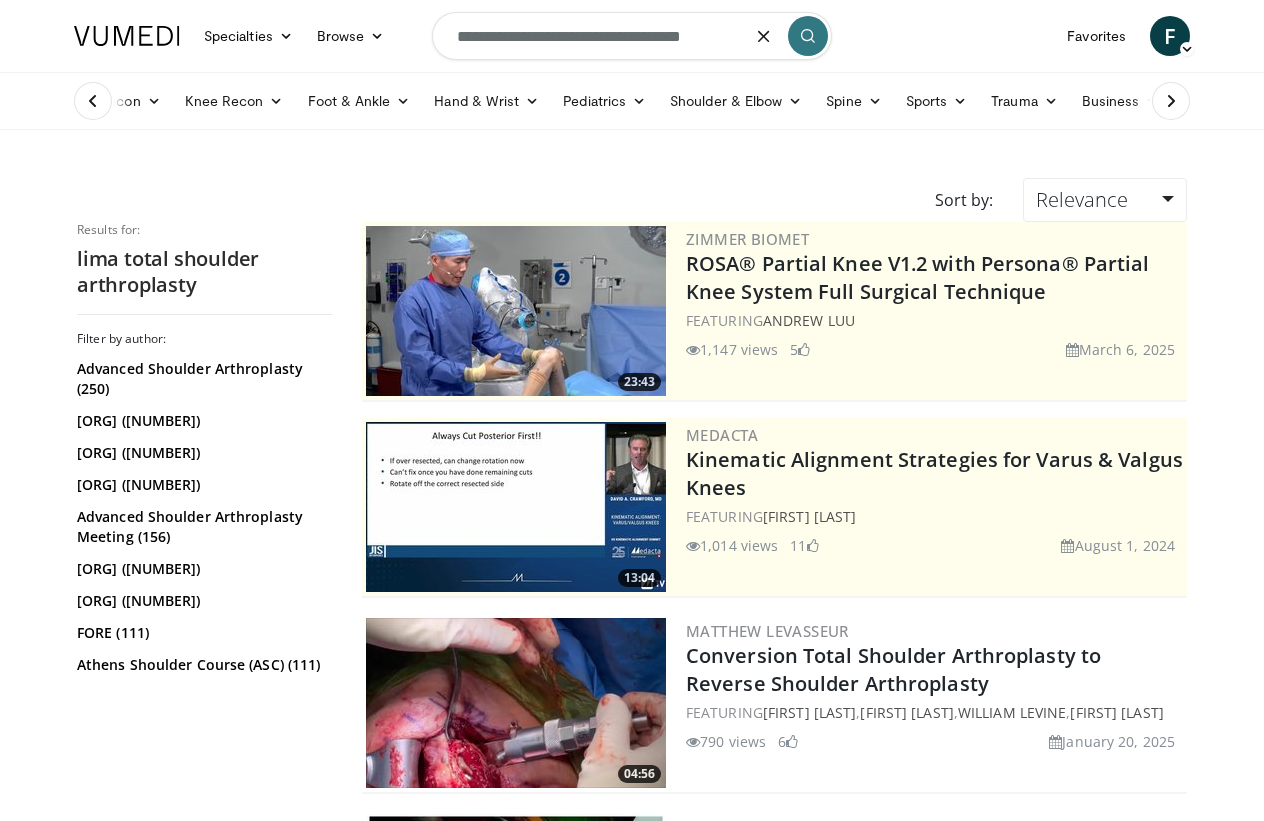 click on "**********" at bounding box center [632, 36] 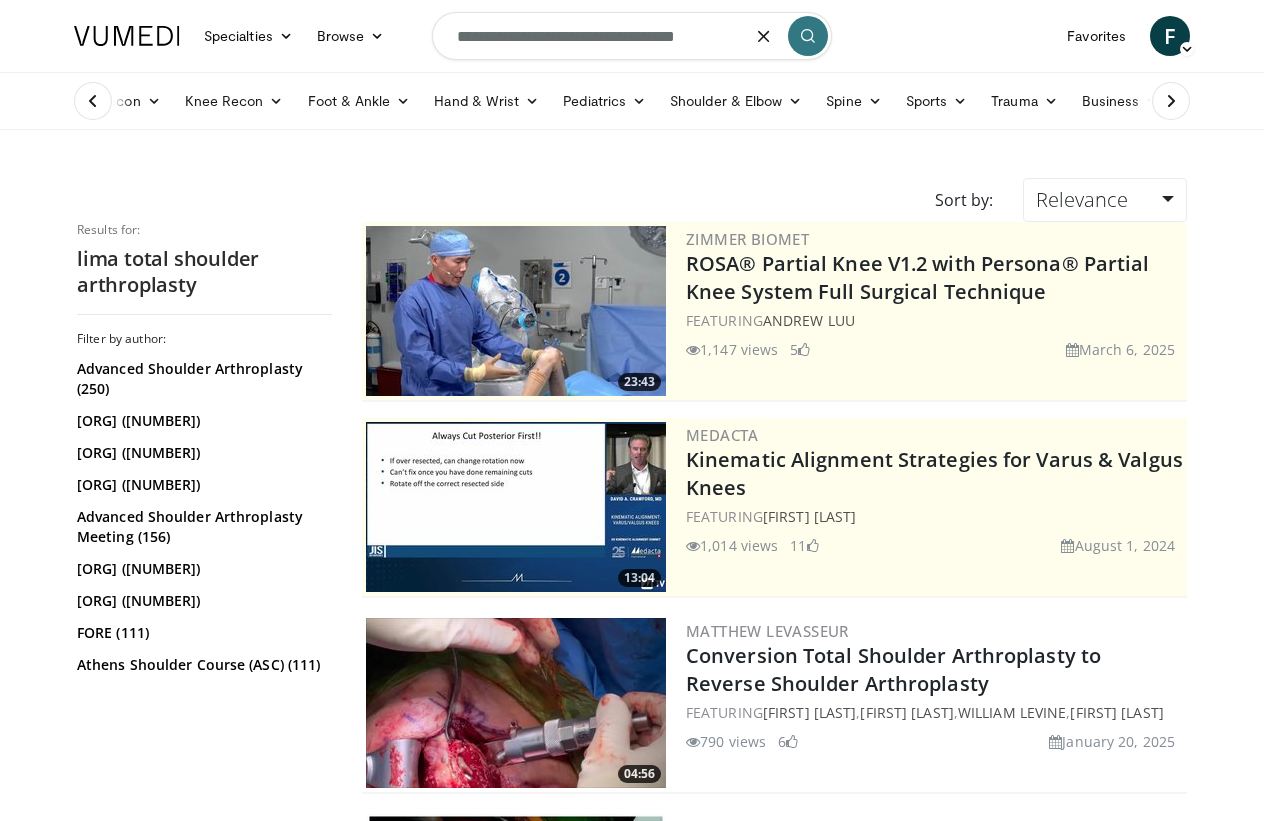 type on "**********" 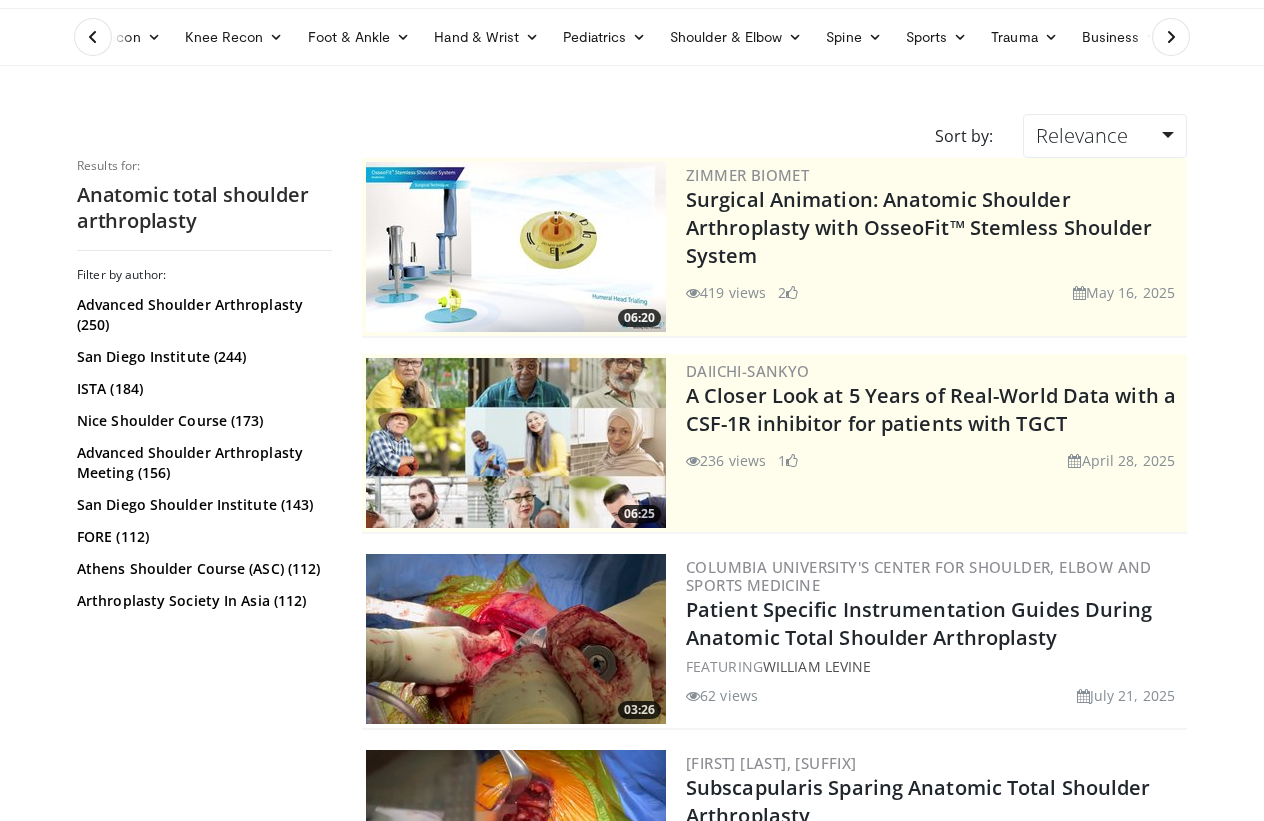 scroll, scrollTop: 64, scrollLeft: 0, axis: vertical 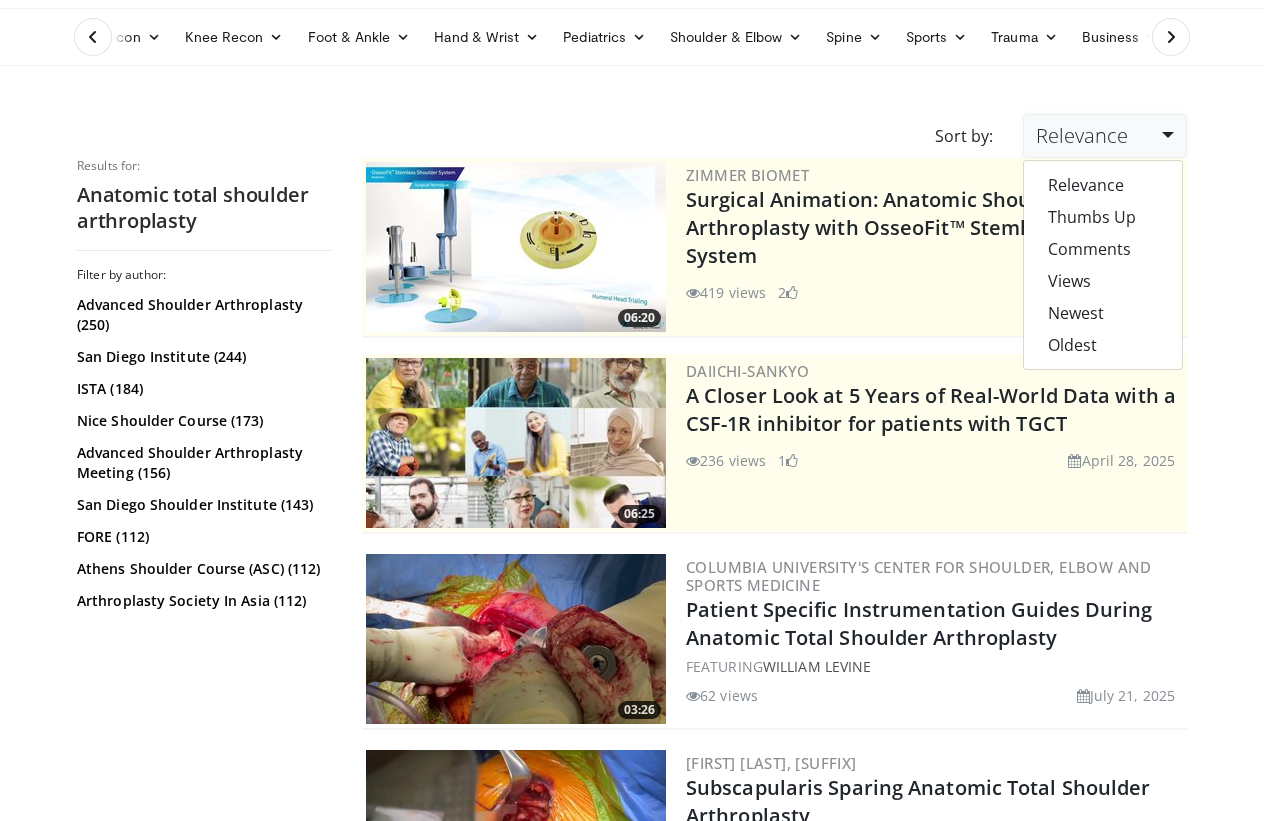 click on "Specialties
Adult & Family Medicine
Allergy, Asthma, Immunology
Anesthesiology
Cardiology
Dental
Dermatology
Endocrinology
Gastroenterology & Hepatology
General Surgery
Hematology & Oncology
Infectious Disease
Nephrology
Neurology
Neurosurgery
Obstetrics & Gynecology
Ophthalmology
Oral Maxillofacial
Orthopaedics
Otolaryngology
Pediatrics
Plastic Surgery
Podiatry
Psychiatry
Pulmonology
Radiation Oncology
Radiology
Rheumatology
Urology" at bounding box center (632, 2735) 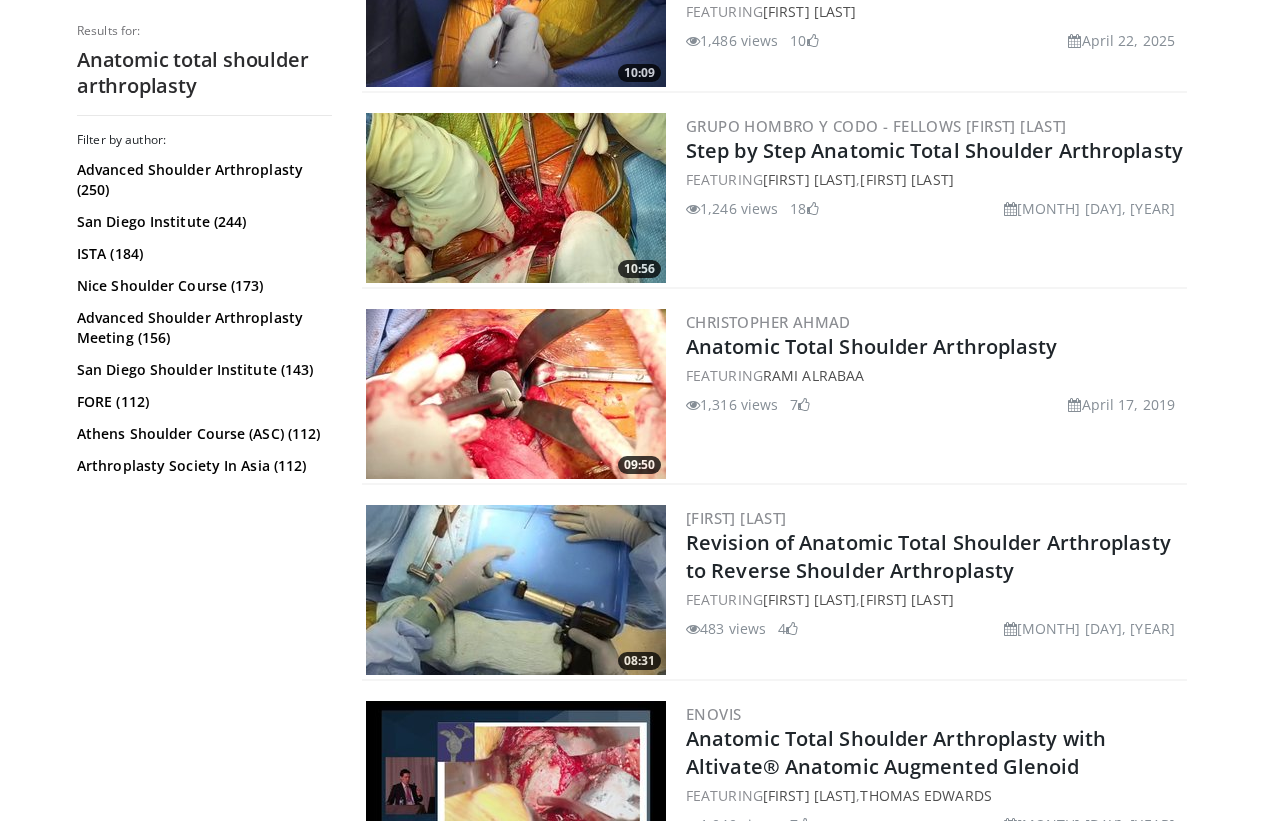 scroll, scrollTop: 3278, scrollLeft: 0, axis: vertical 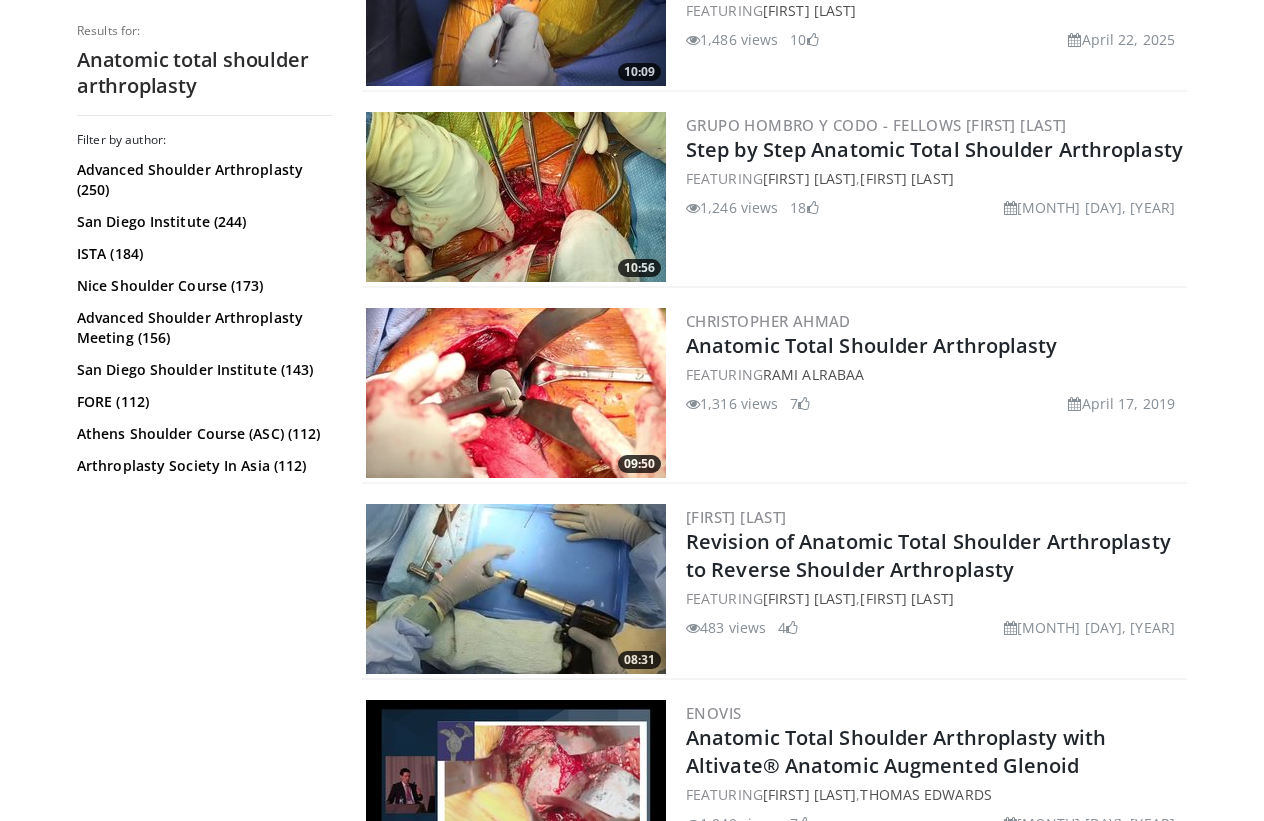click at bounding box center [516, 393] 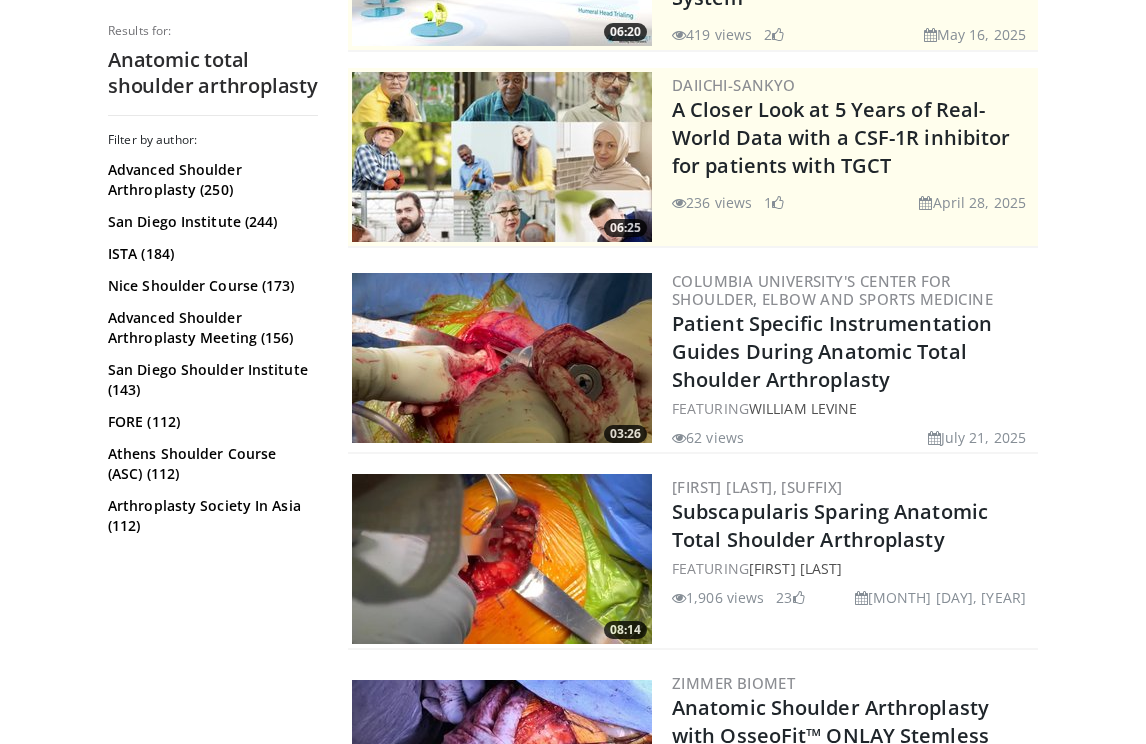 scroll, scrollTop: 0, scrollLeft: 0, axis: both 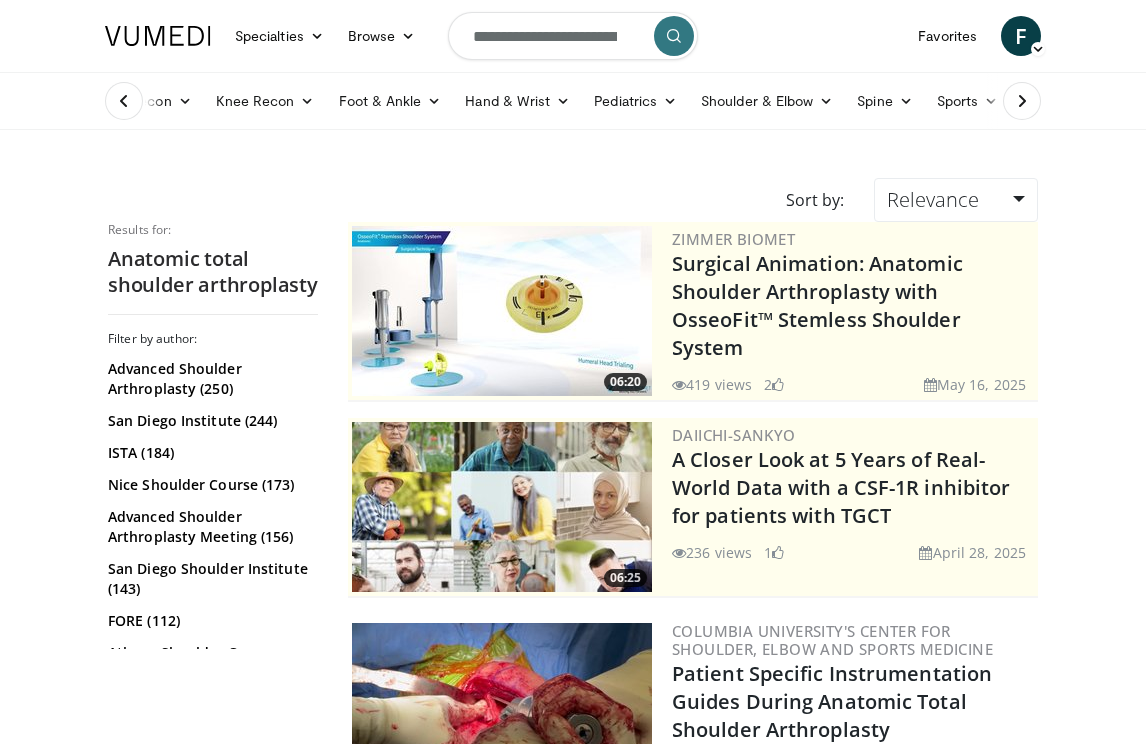click on "**********" at bounding box center (573, 36) 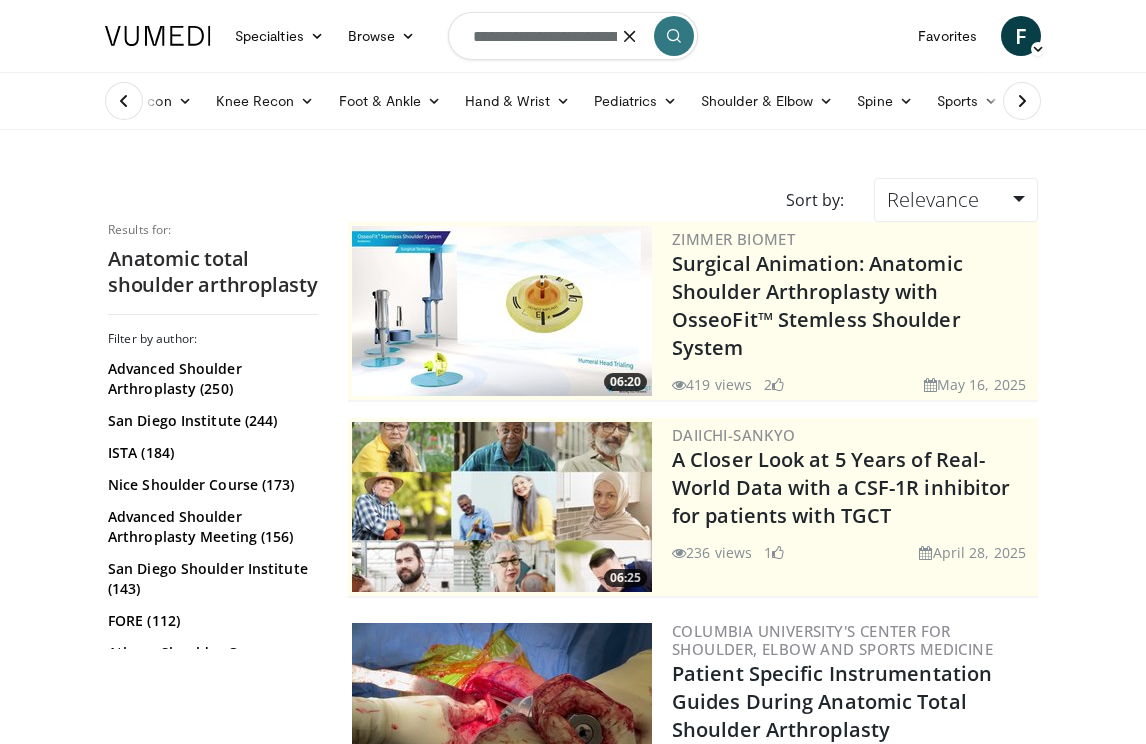 type on "**********" 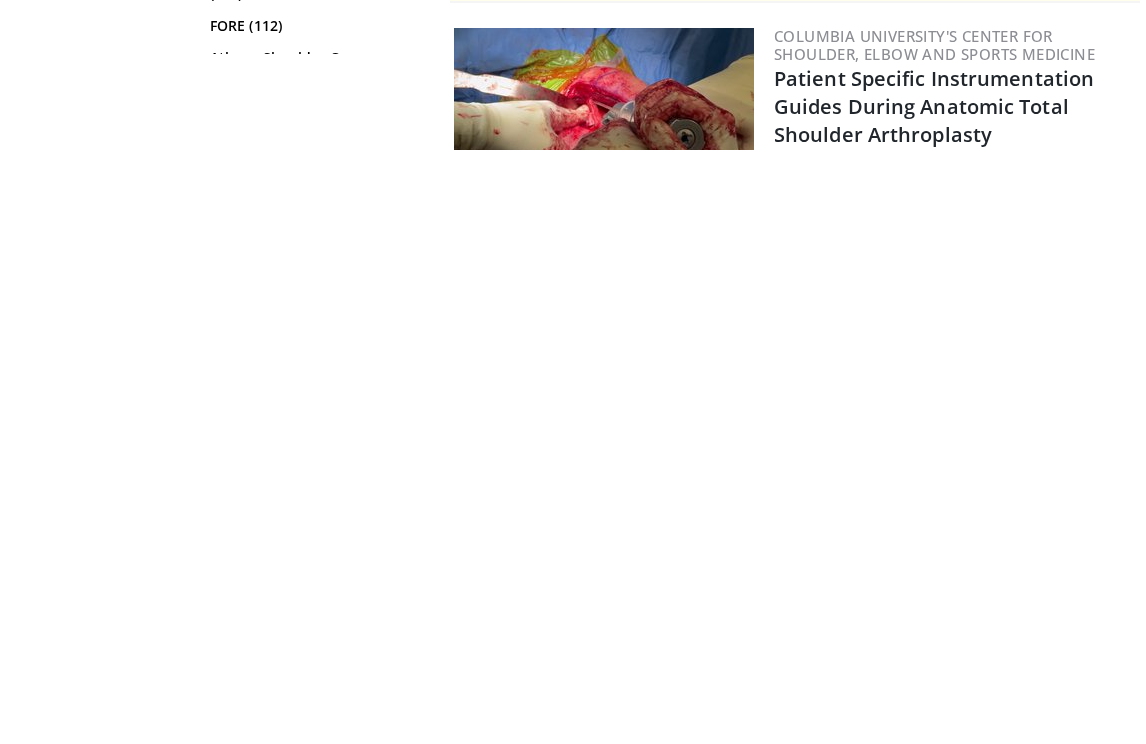 scroll, scrollTop: 0, scrollLeft: 102, axis: horizontal 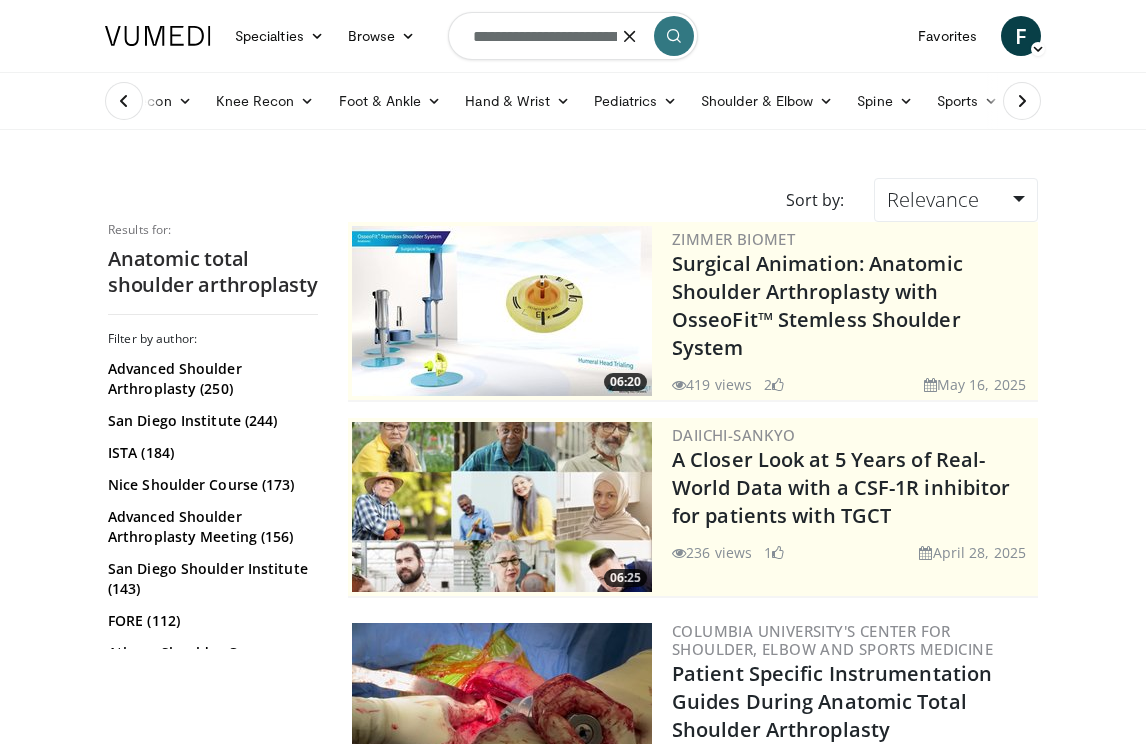 click on "**********" at bounding box center [573, 36] 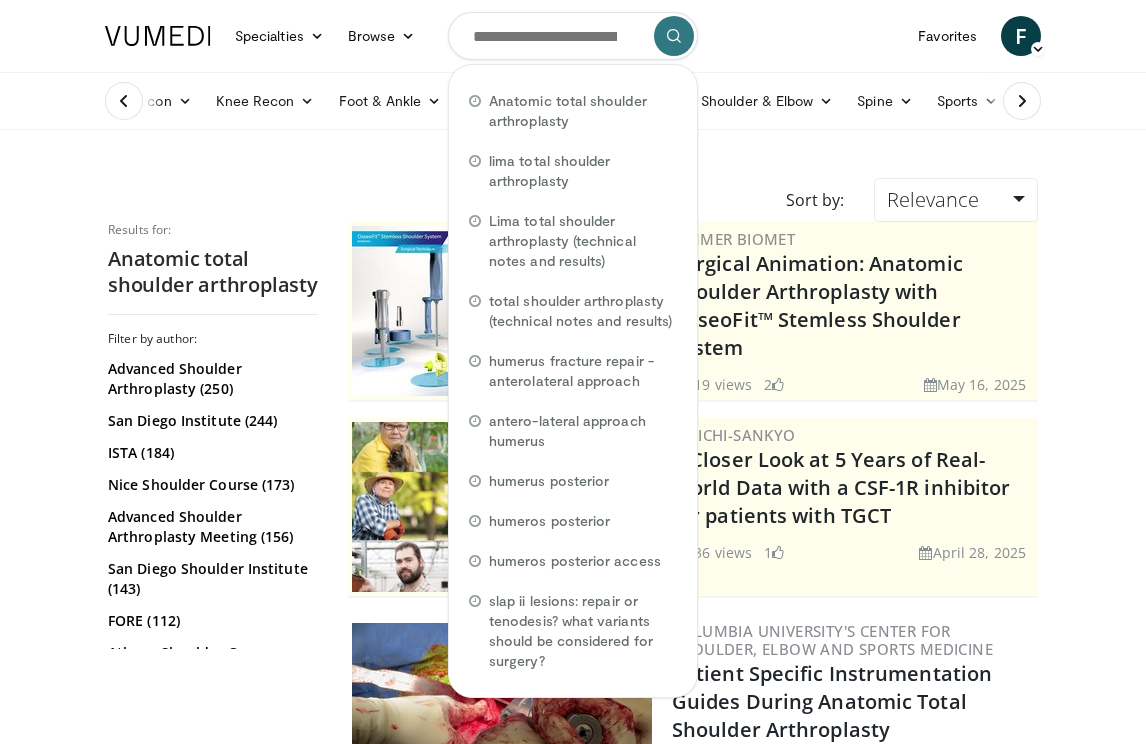 click on "Anatomic total shoulder arthroplasty" at bounding box center (583, 111) 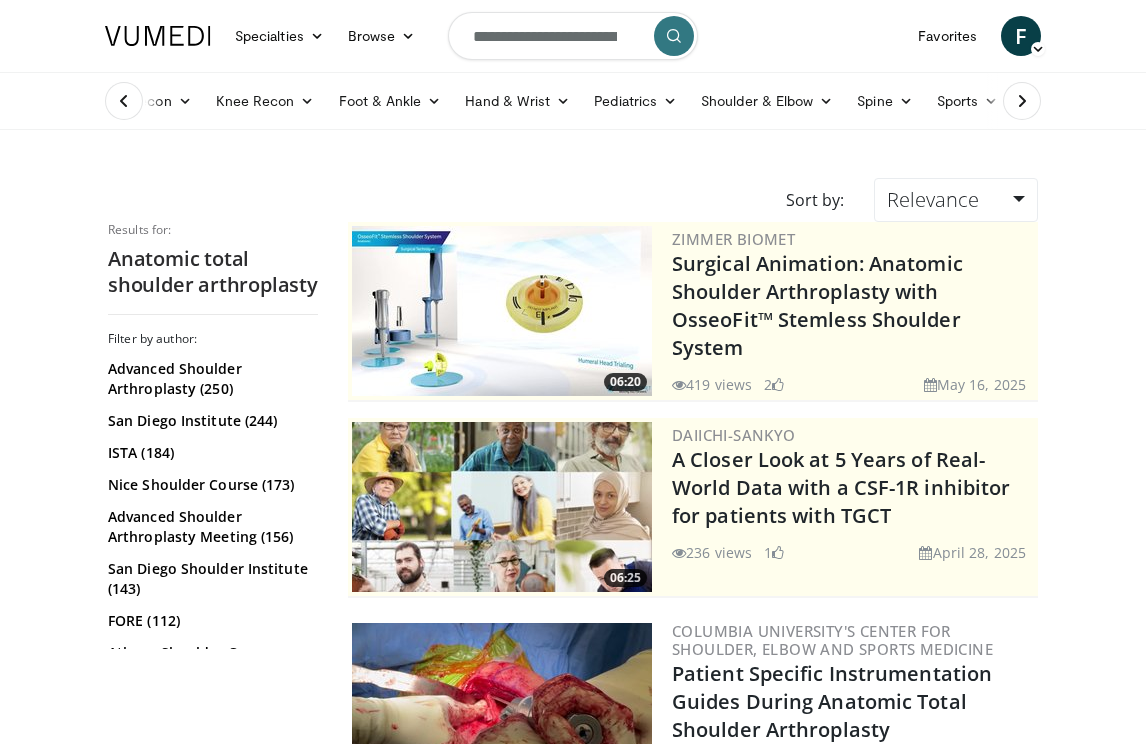 scroll, scrollTop: 0, scrollLeft: 0, axis: both 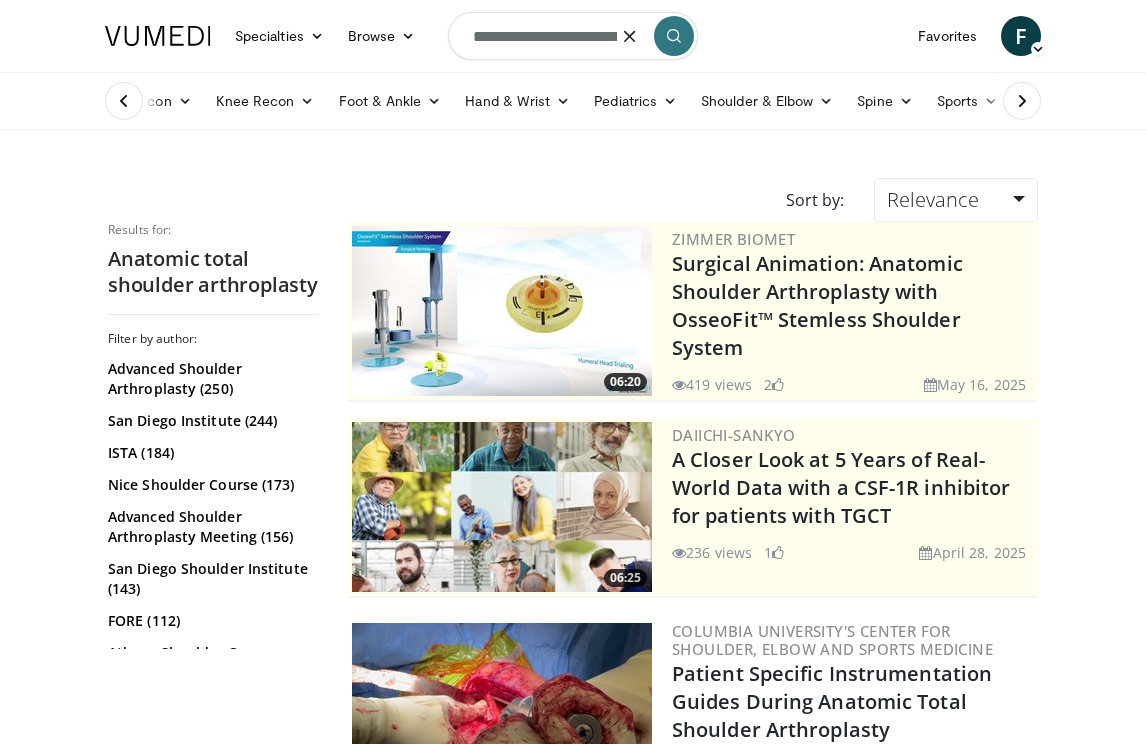 click at bounding box center (630, 36) 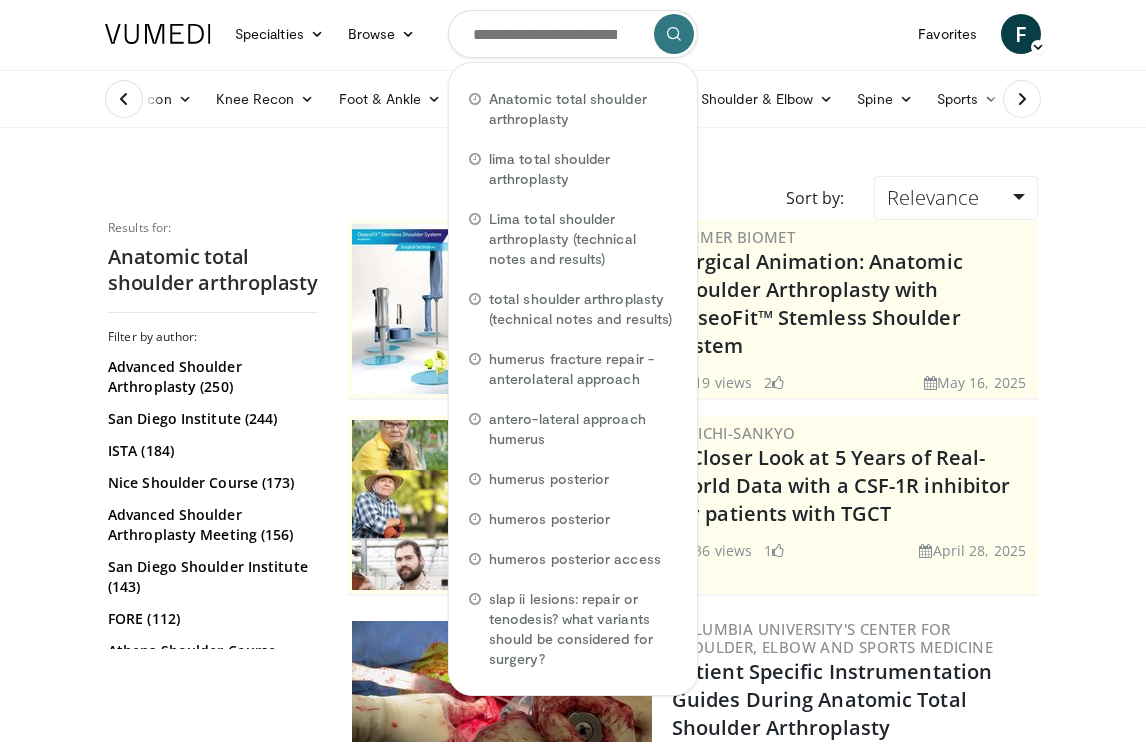 click on "lima total shoulder arthroplasty" at bounding box center [583, 171] 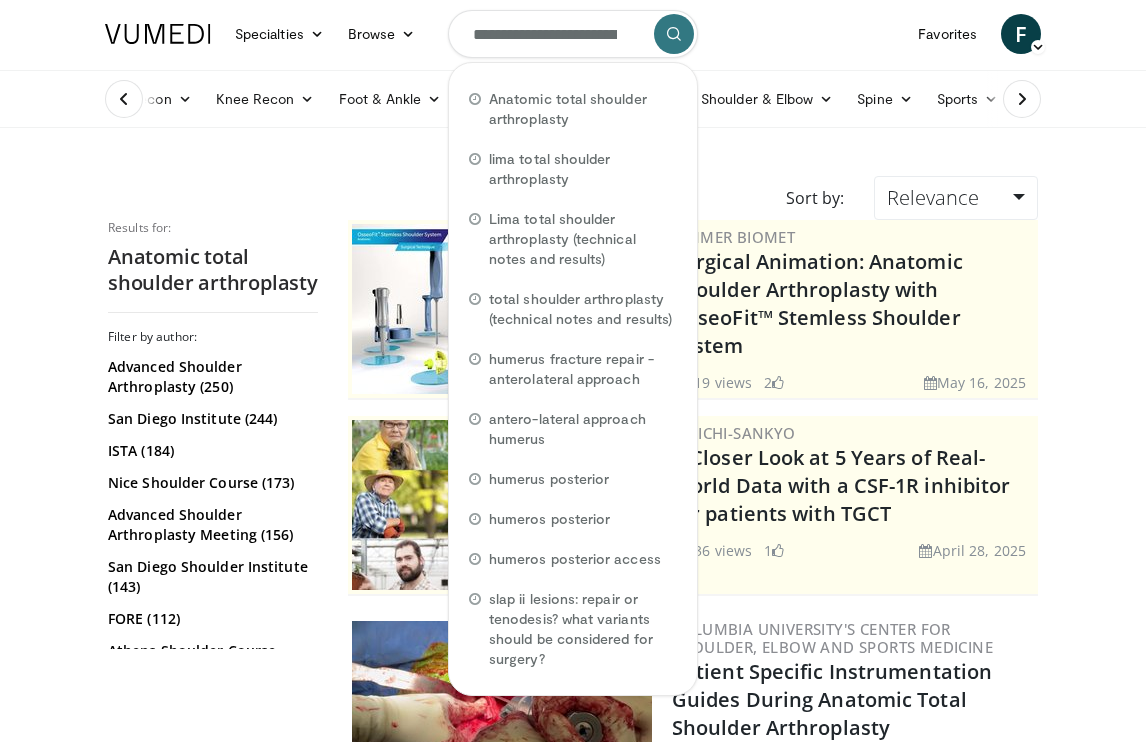 scroll, scrollTop: 2, scrollLeft: 0, axis: vertical 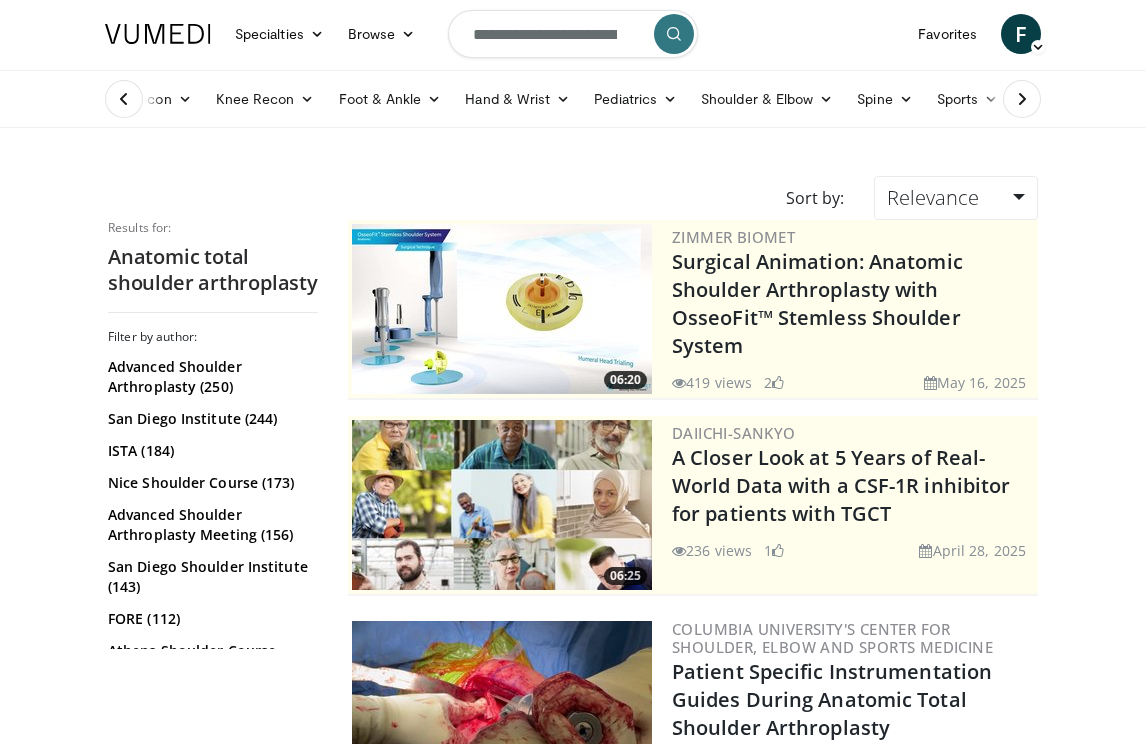 click on "**********" at bounding box center (573, 34) 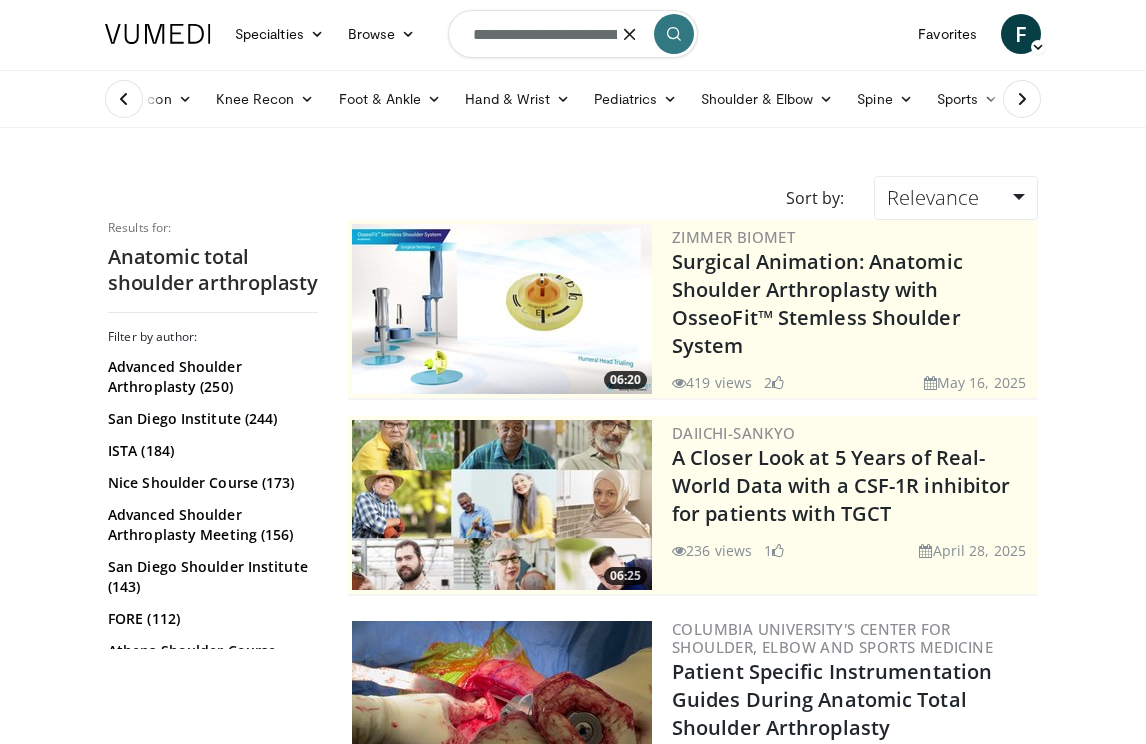 scroll, scrollTop: 2, scrollLeft: 0, axis: vertical 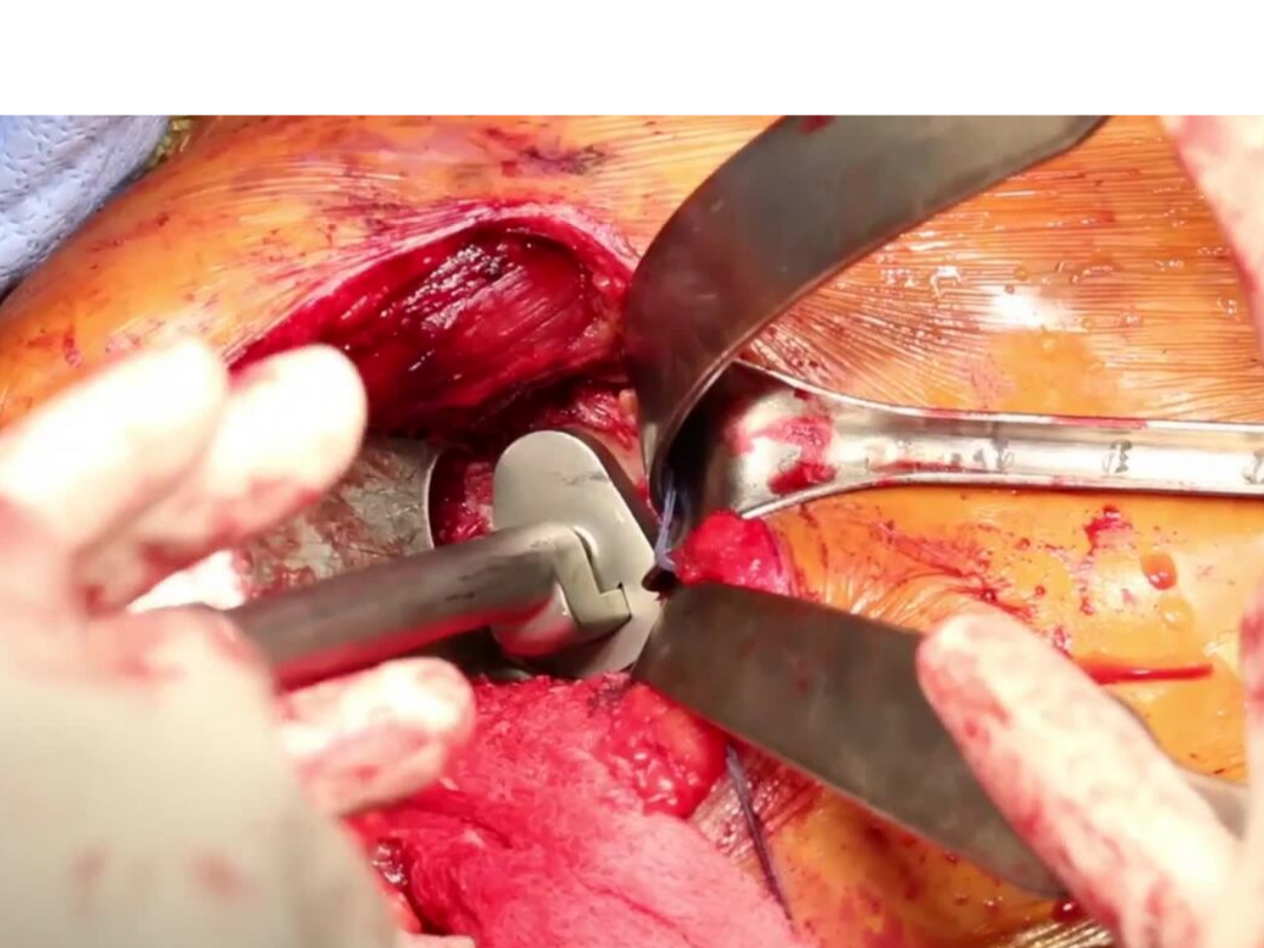 click on "10 seconds
Tap to unmute" at bounding box center (632, 473) 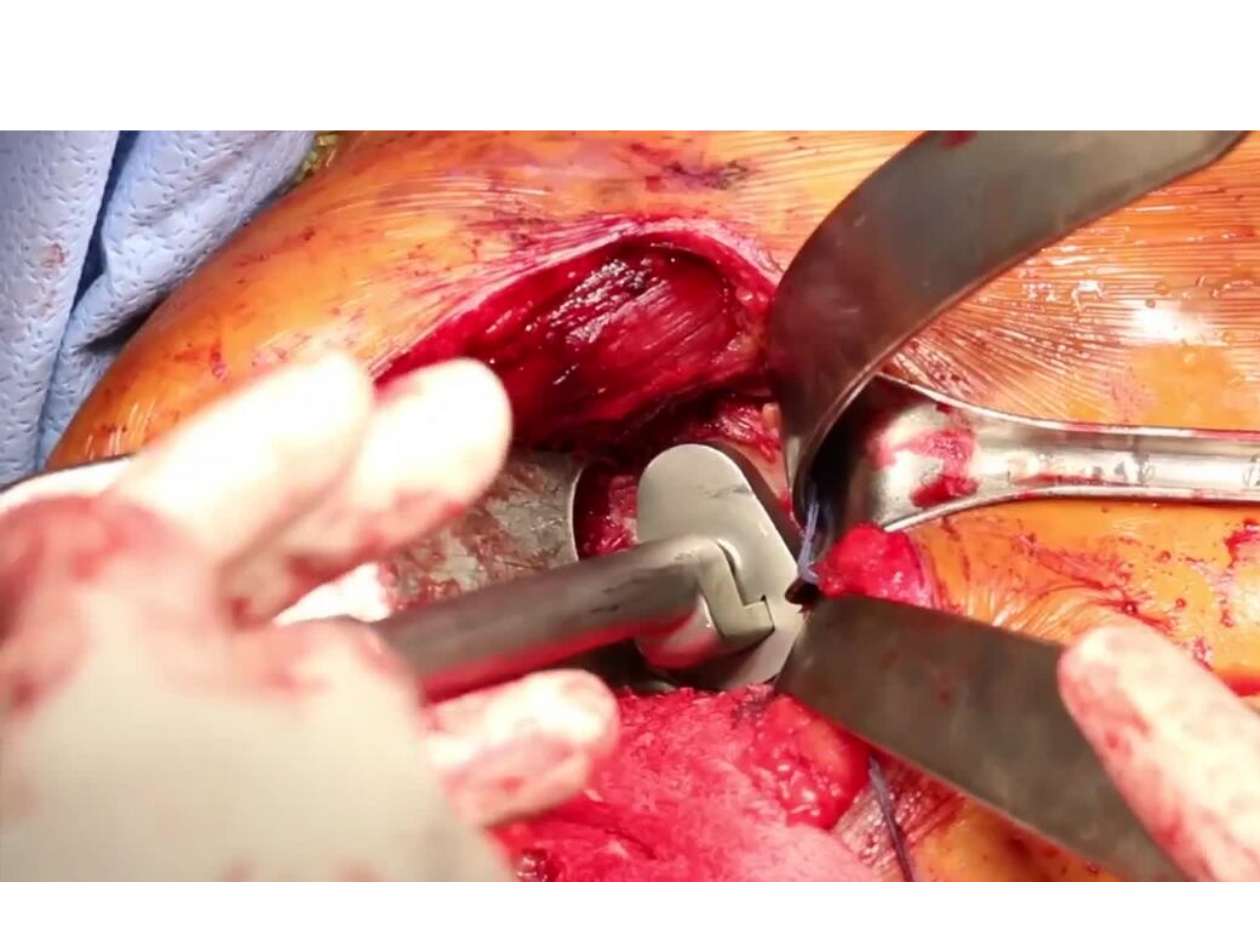 scroll, scrollTop: 116, scrollLeft: 0, axis: vertical 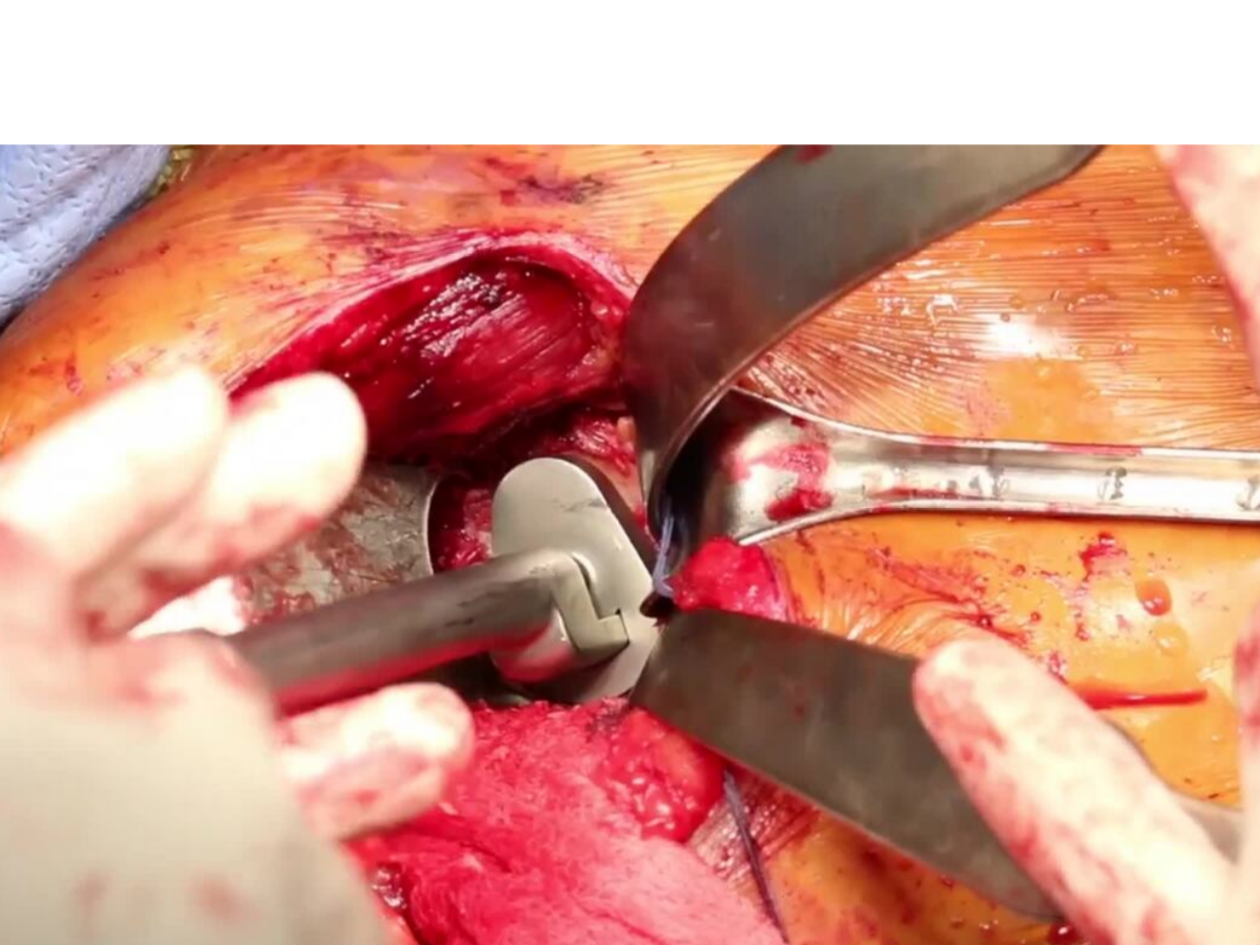 click on "10 seconds
Tap to unmute" at bounding box center (630, 472) 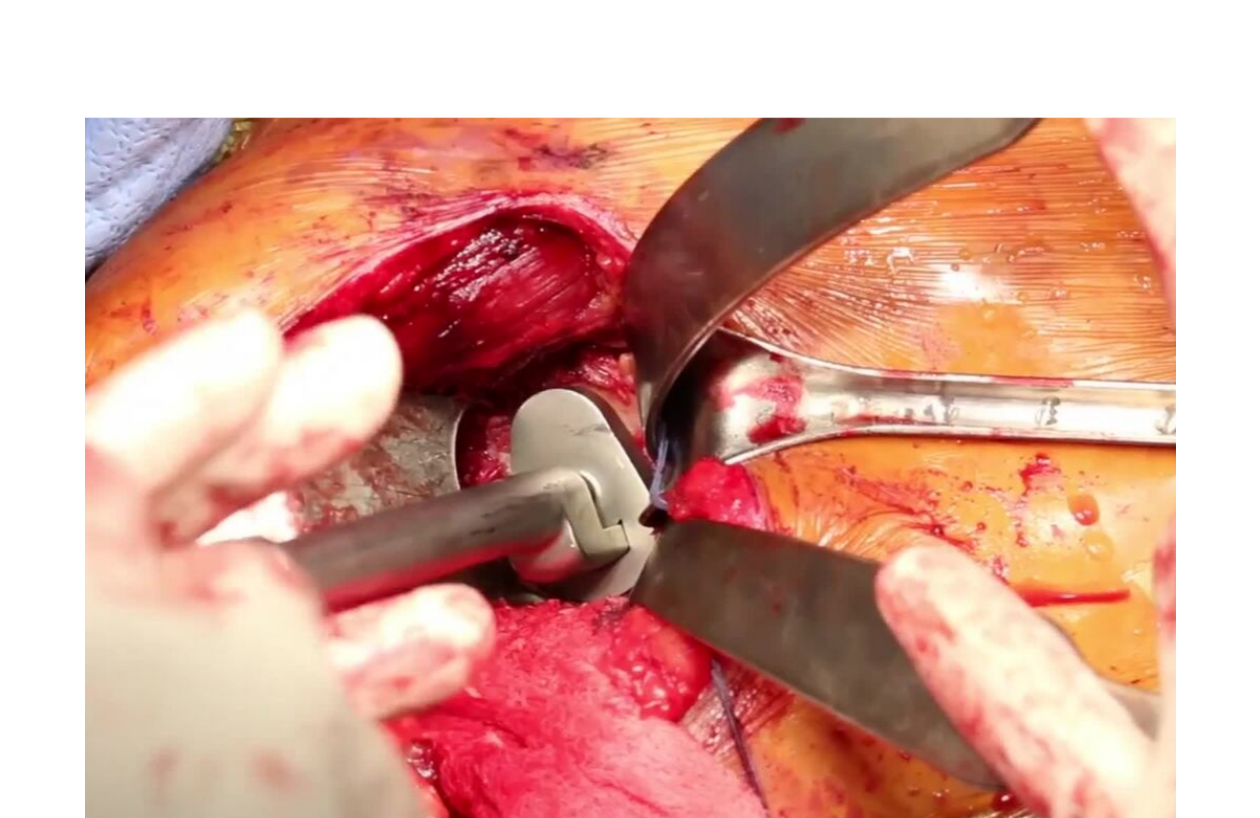 scroll, scrollTop: 169, scrollLeft: 0, axis: vertical 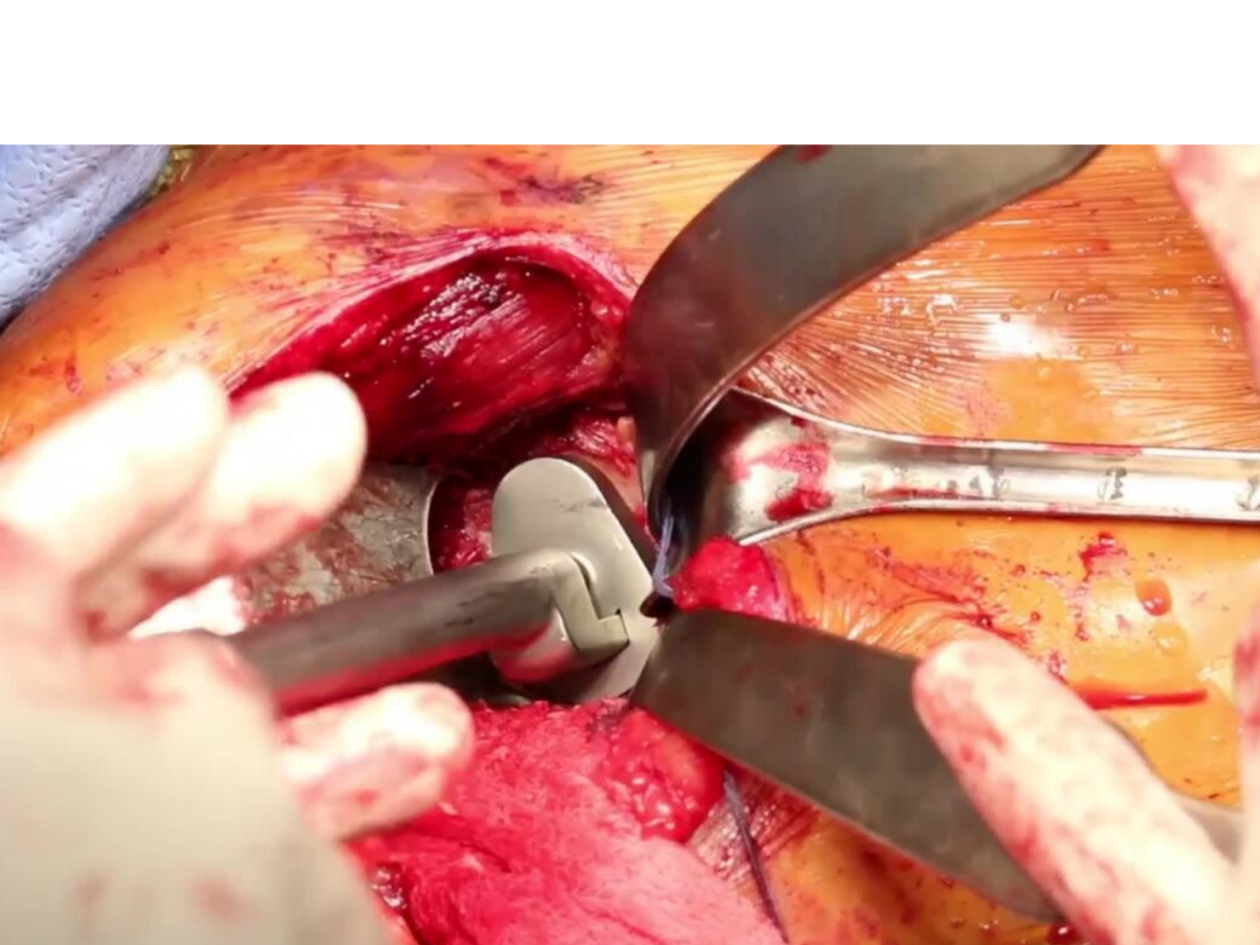click on "10 seconds
Tap to unmute" at bounding box center (630, 472) 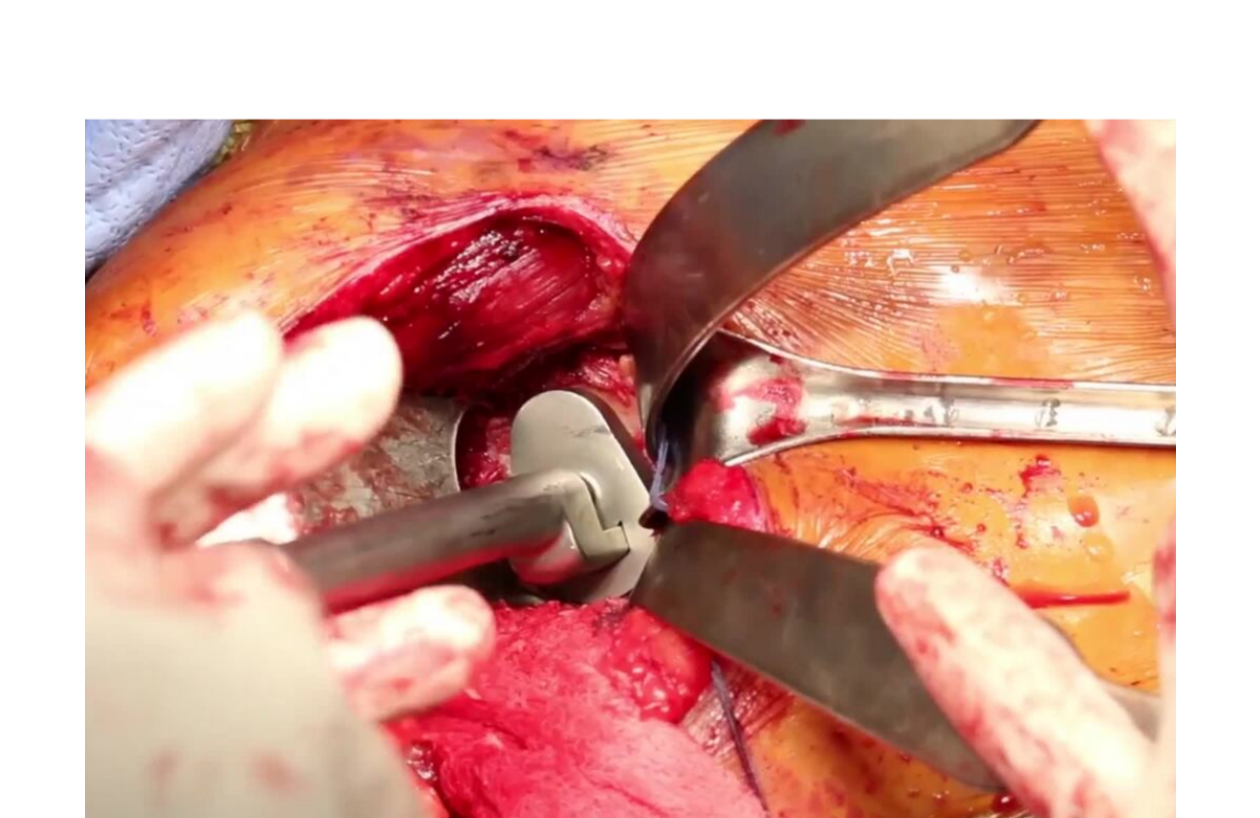 scroll, scrollTop: 220, scrollLeft: 0, axis: vertical 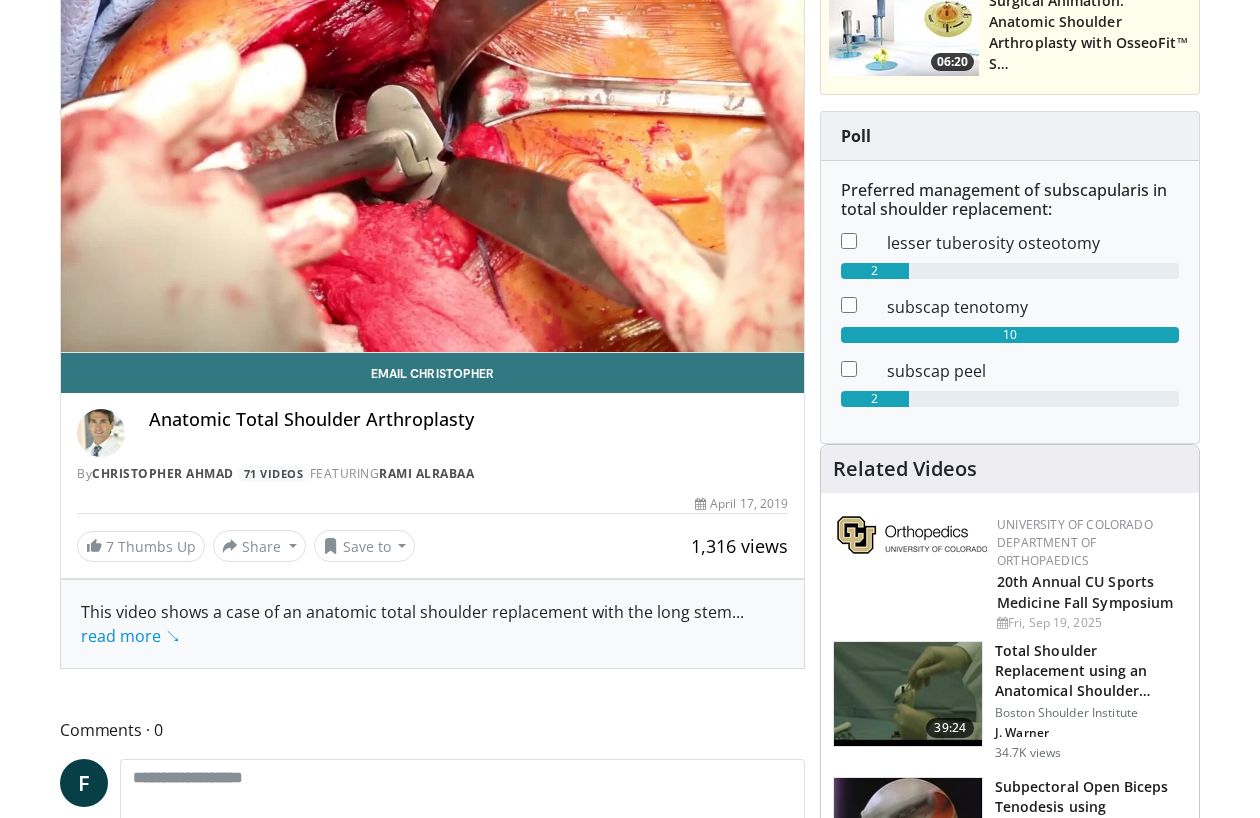 click at bounding box center (744, 372) 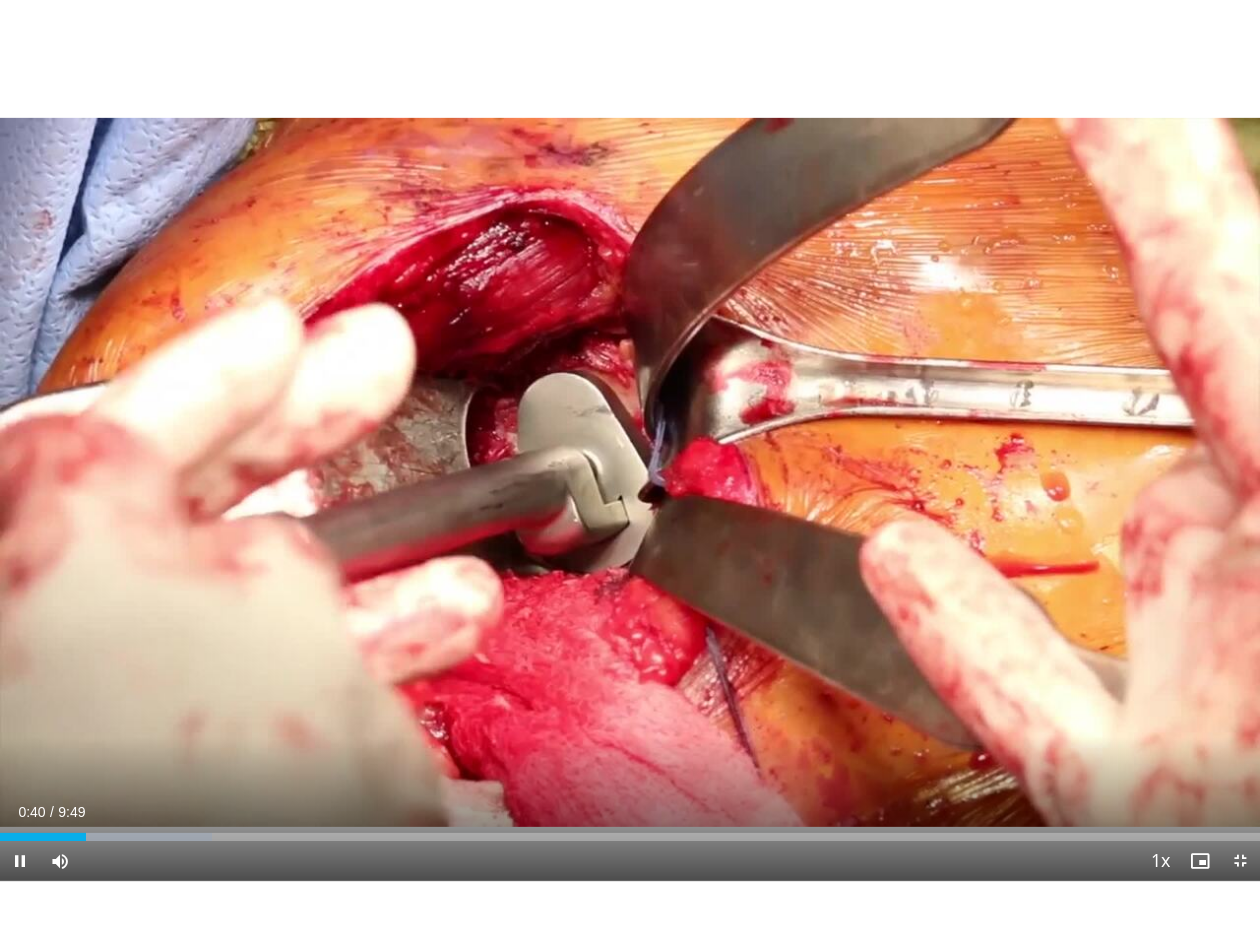 scroll, scrollTop: 88, scrollLeft: 0, axis: vertical 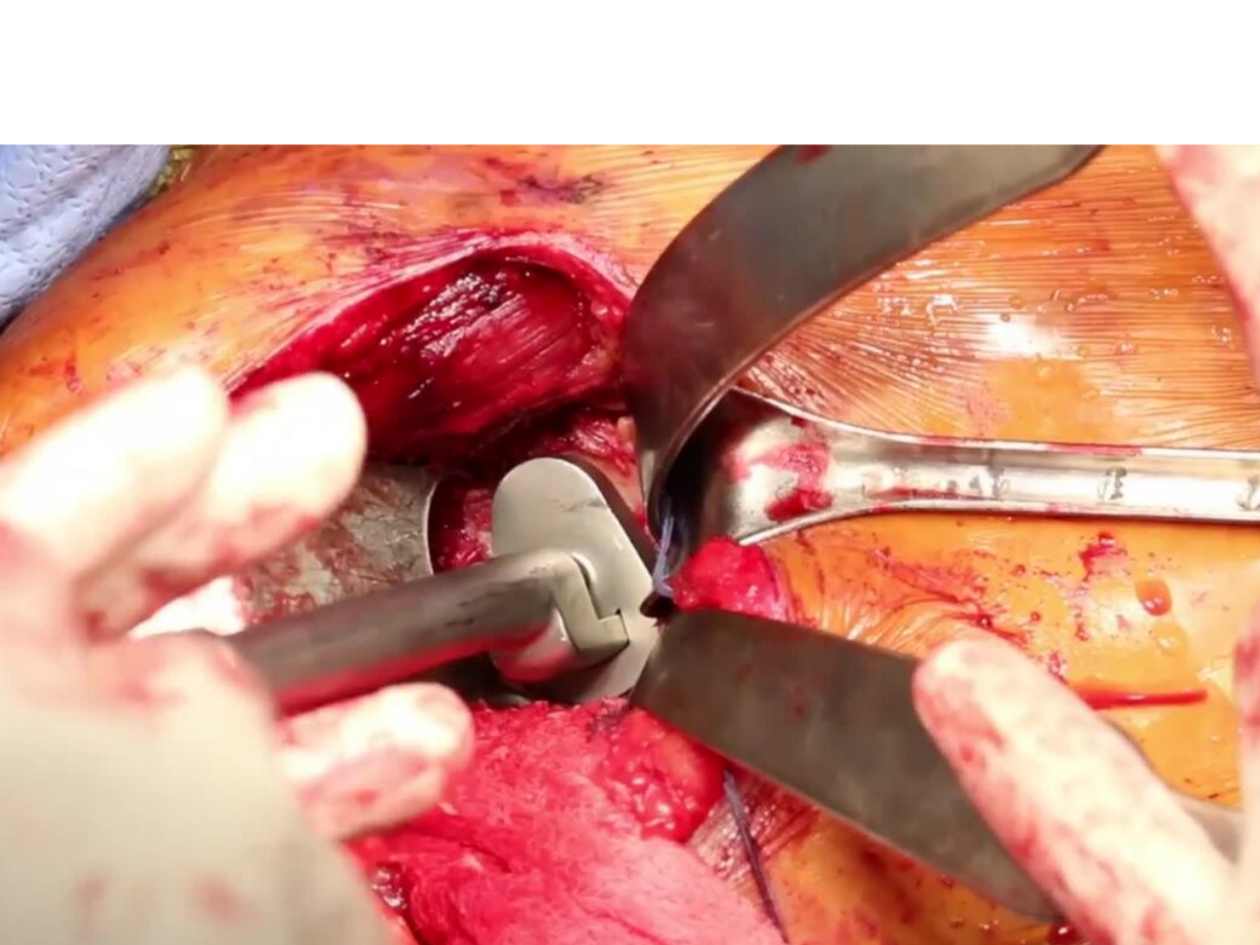 click on "10 seconds
Tap to unmute" at bounding box center [630, 472] 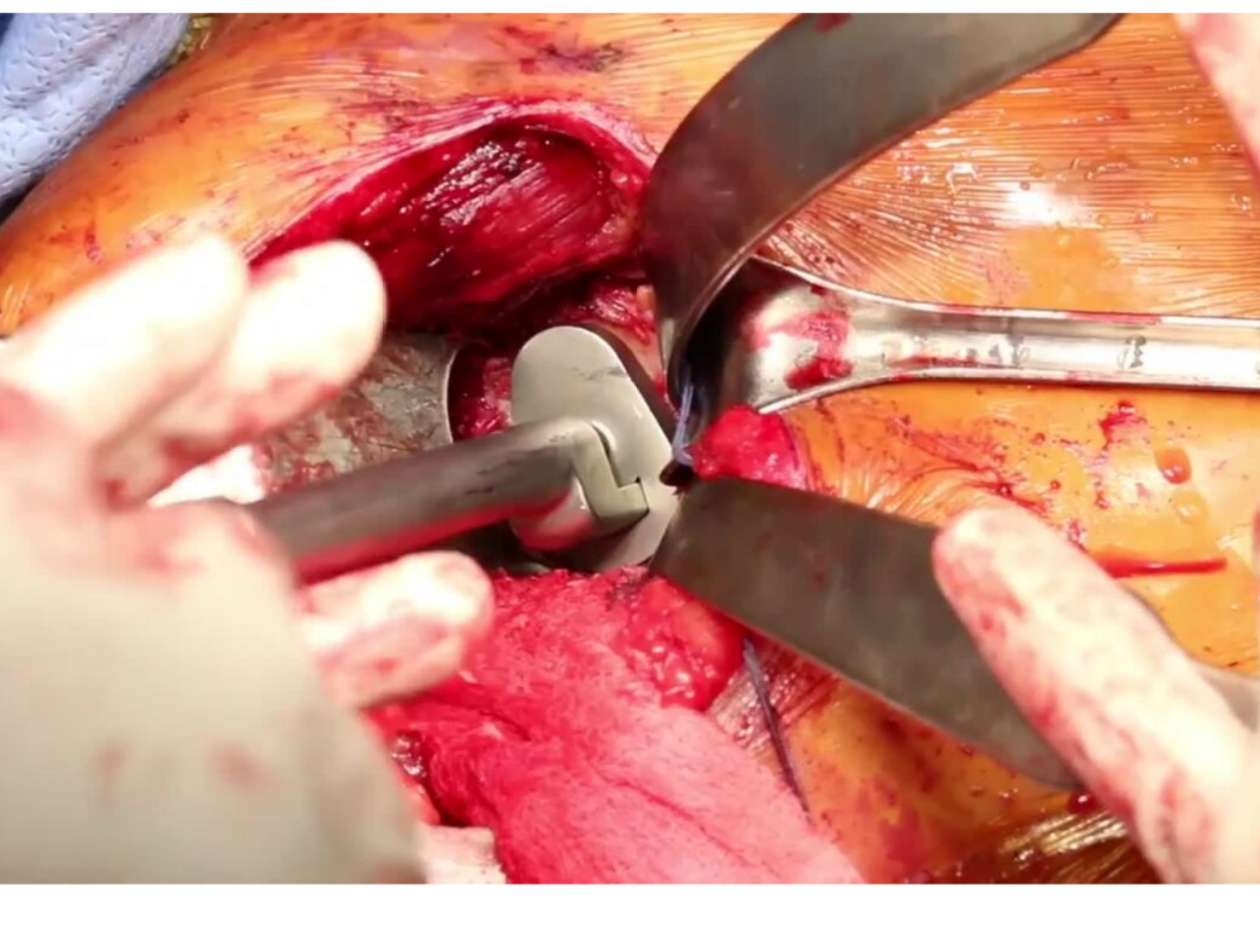 scroll, scrollTop: 241, scrollLeft: 0, axis: vertical 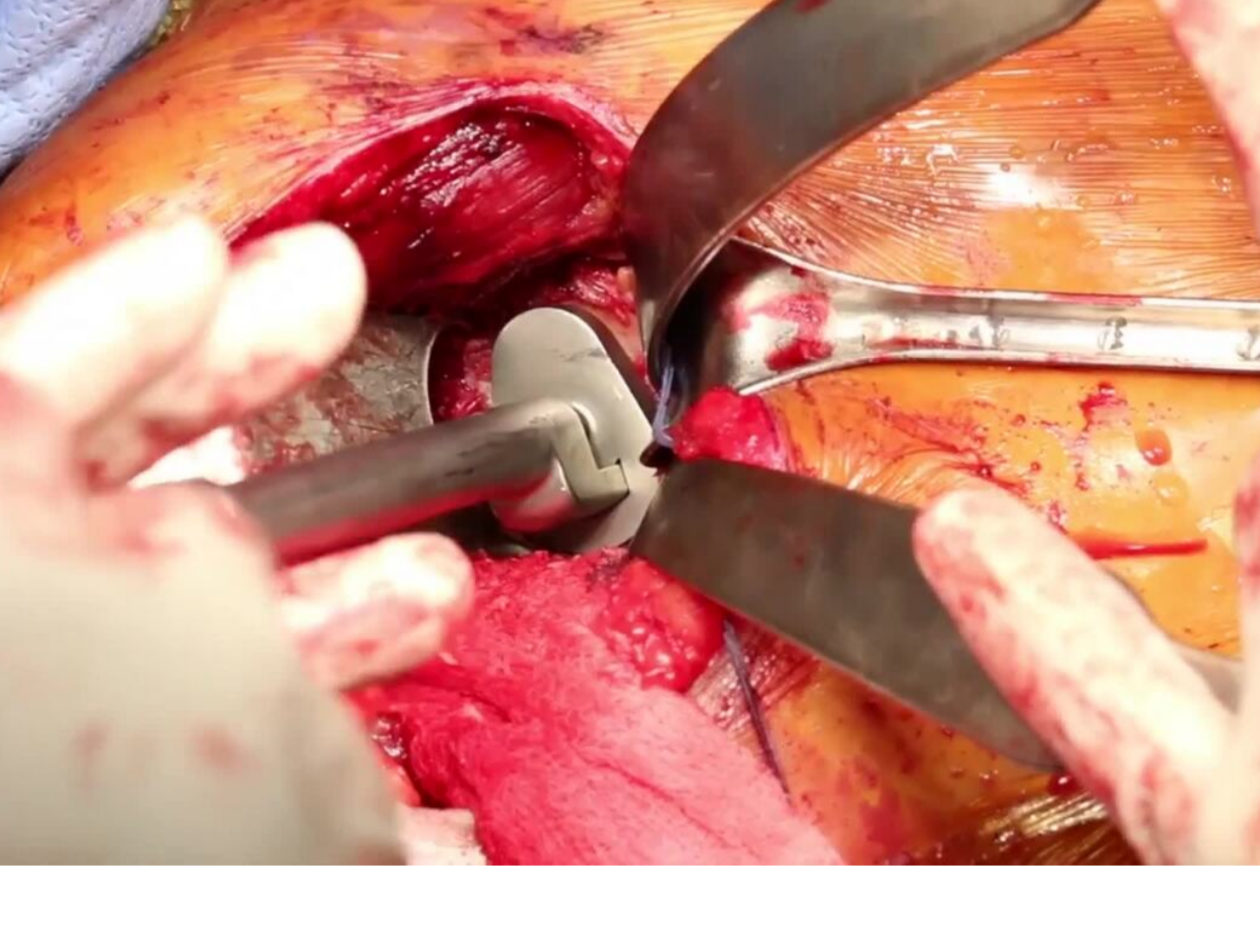 click on "10 seconds
Tap to unmute" at bounding box center (630, 472) 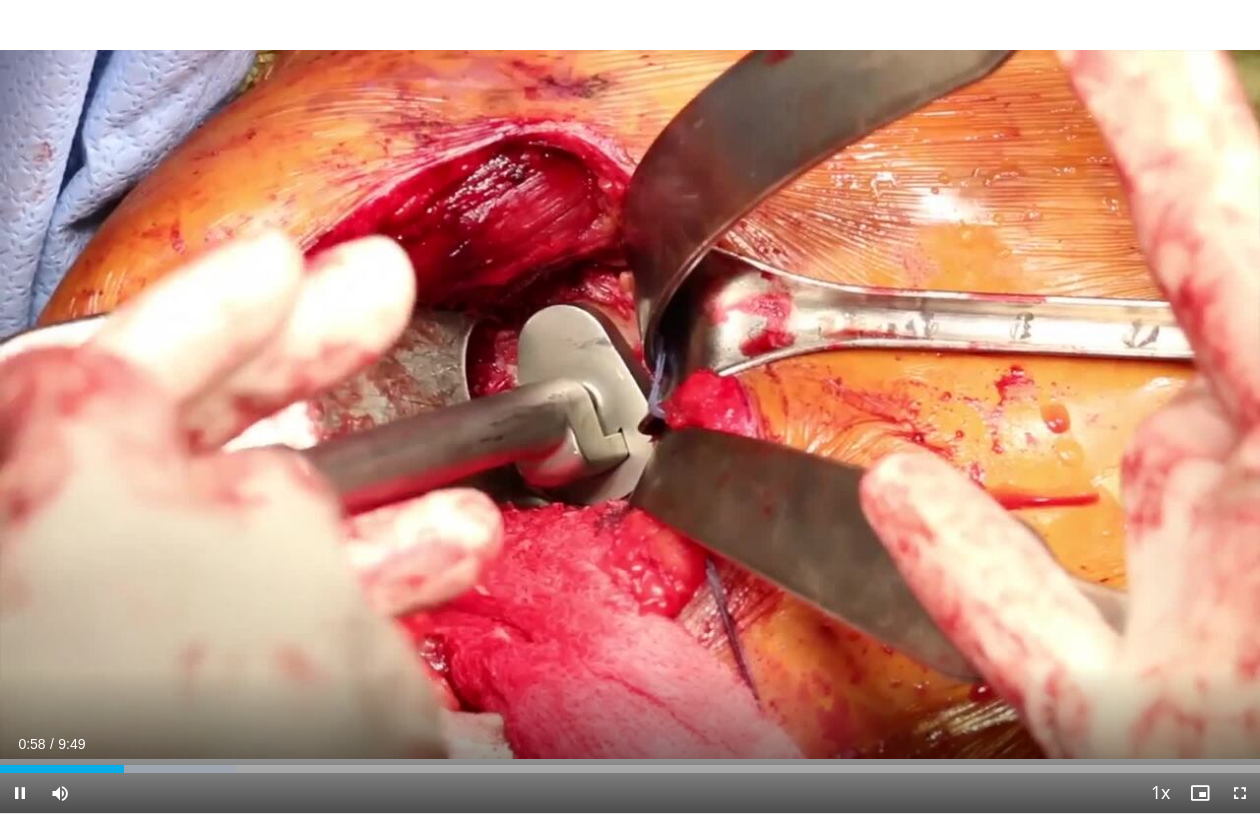 scroll, scrollTop: 0, scrollLeft: 0, axis: both 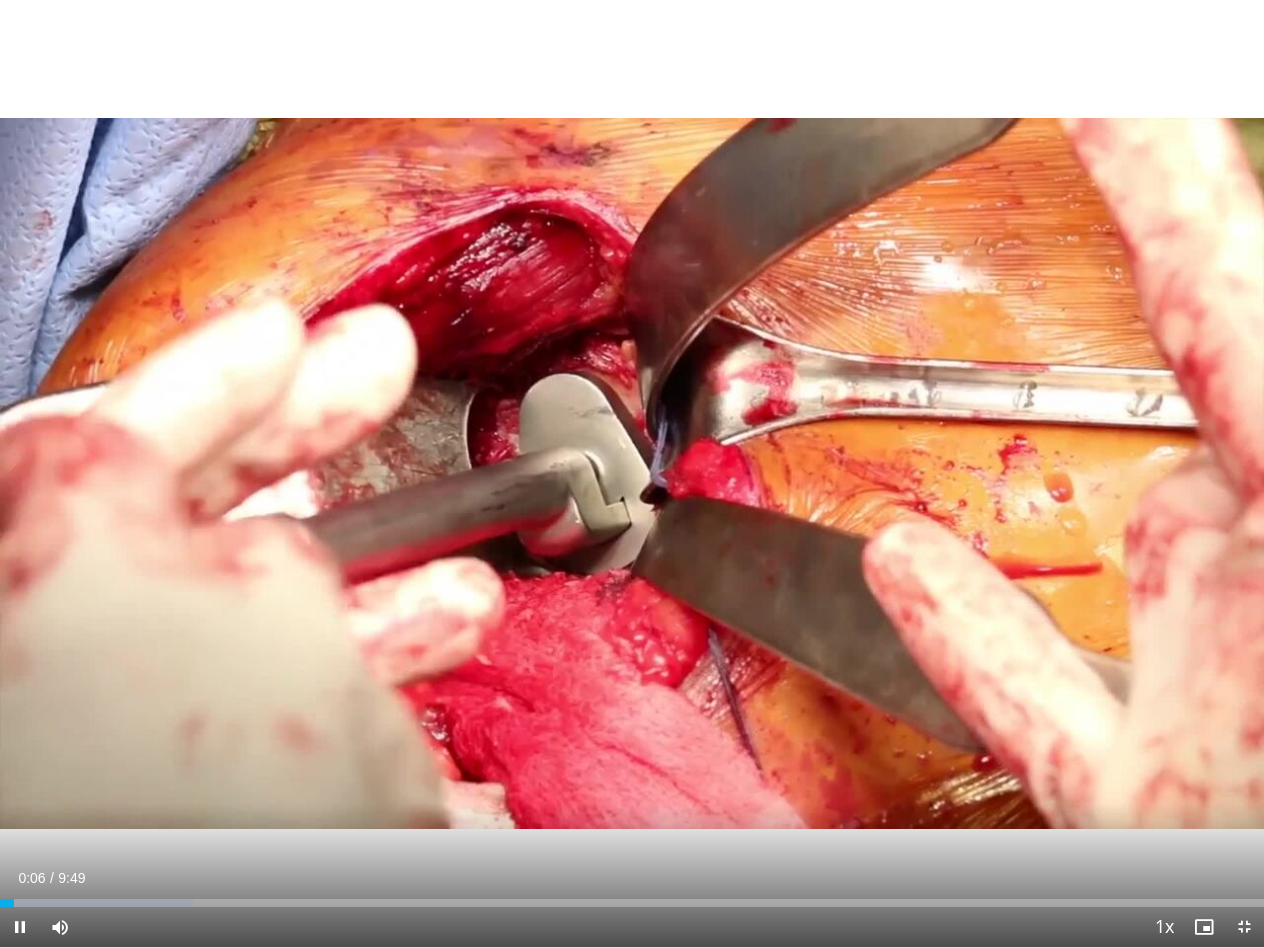 click on "10 seconds
Tap to unmute" at bounding box center (632, 473) 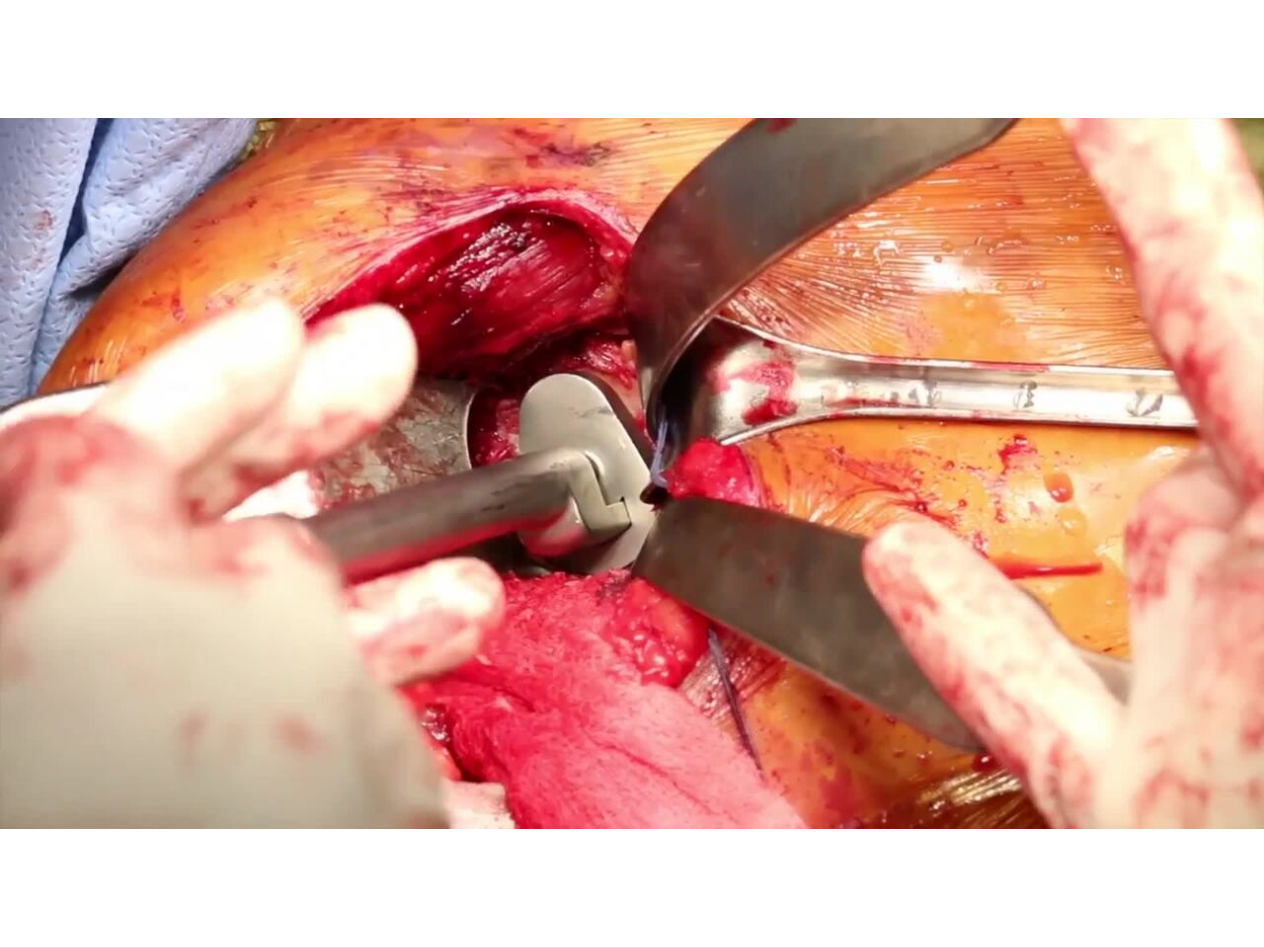 click on "10 seconds
Tap to unmute" at bounding box center [632, 473] 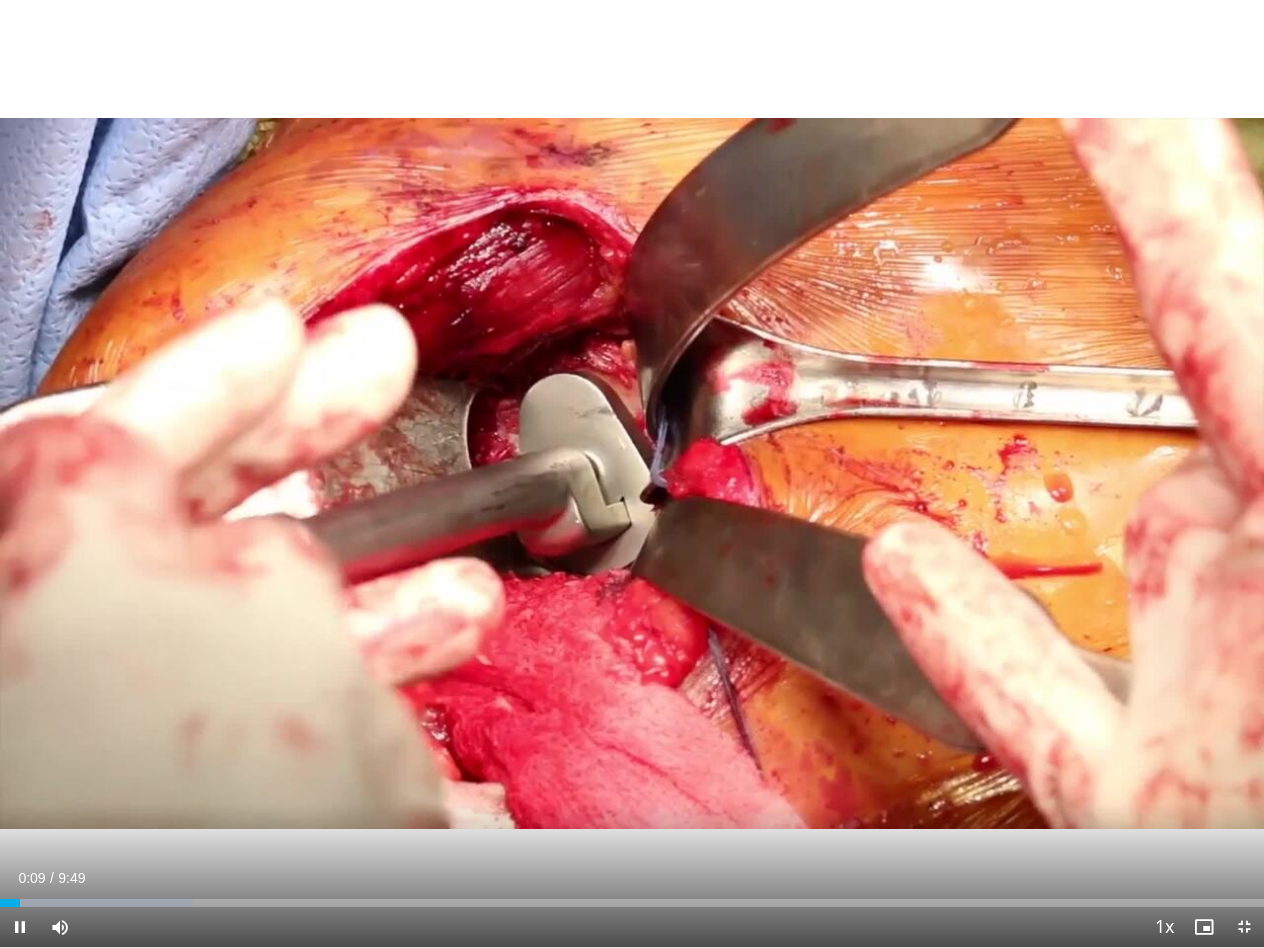 click on "10 seconds
Tap to unmute" at bounding box center (632, 473) 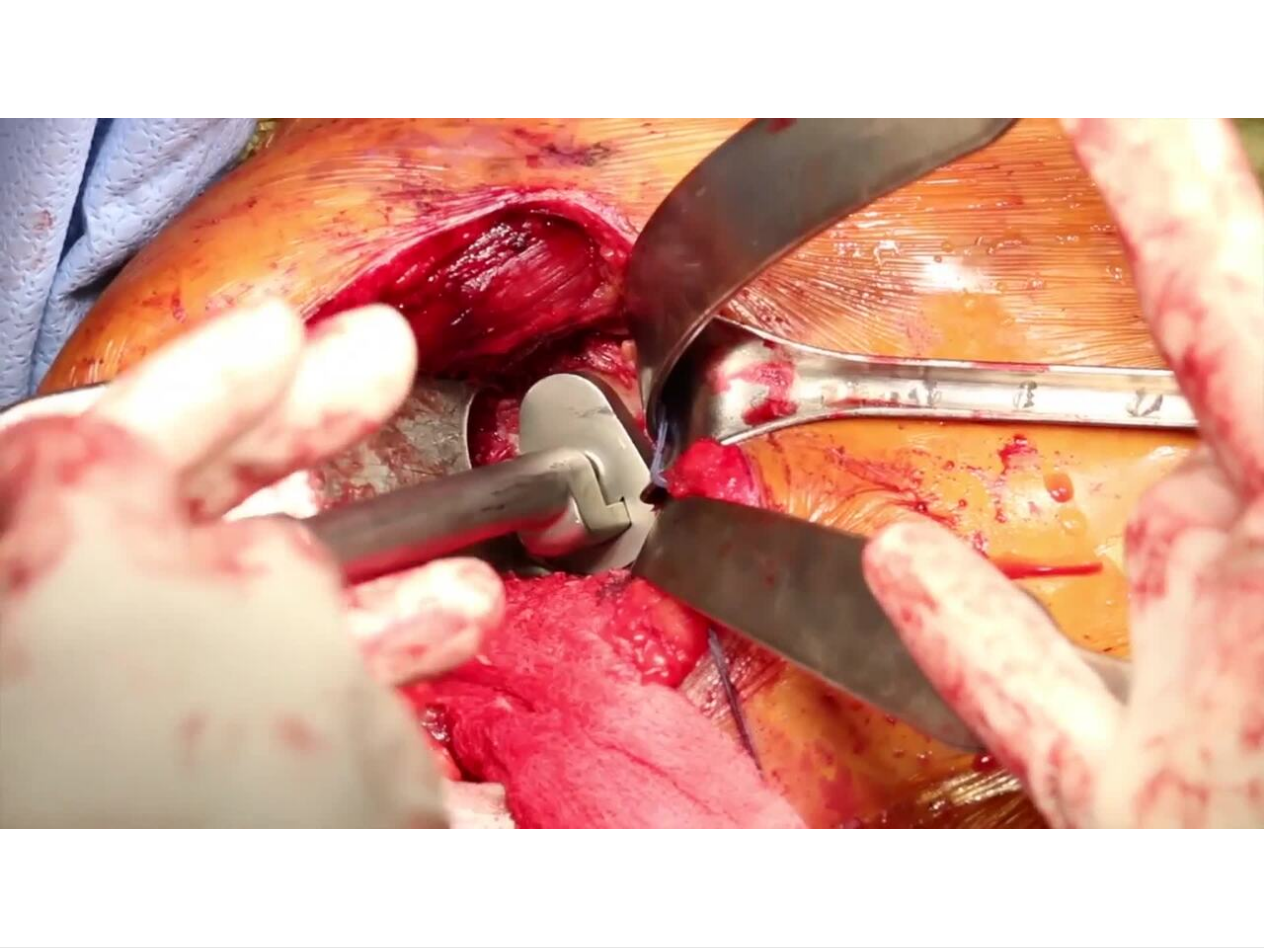 click on "10 seconds
Tap to unmute" at bounding box center [632, 473] 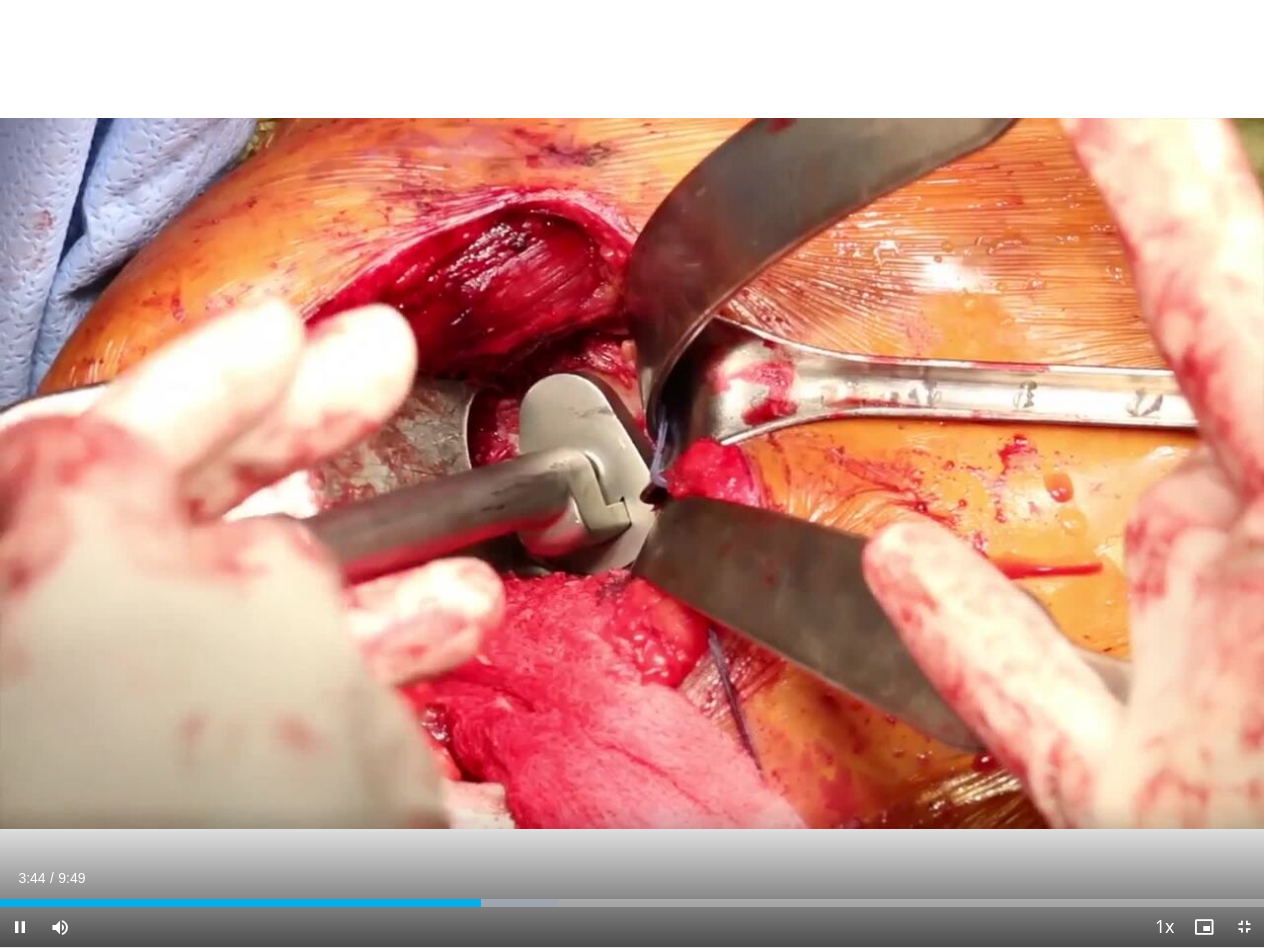 click on "10 seconds
Tap to unmute" at bounding box center [632, 473] 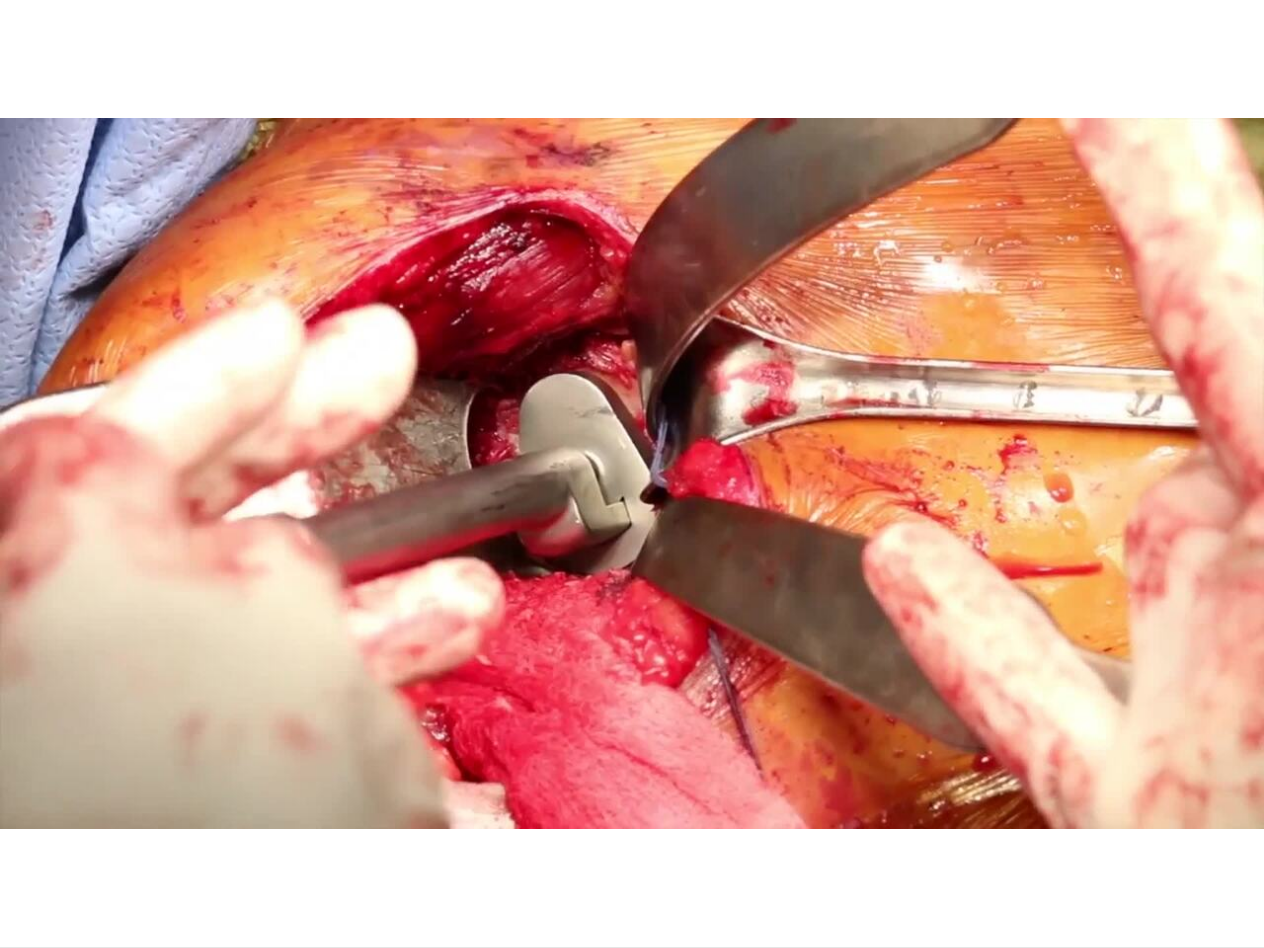 click on "10 seconds
Tap to unmute" at bounding box center (632, 473) 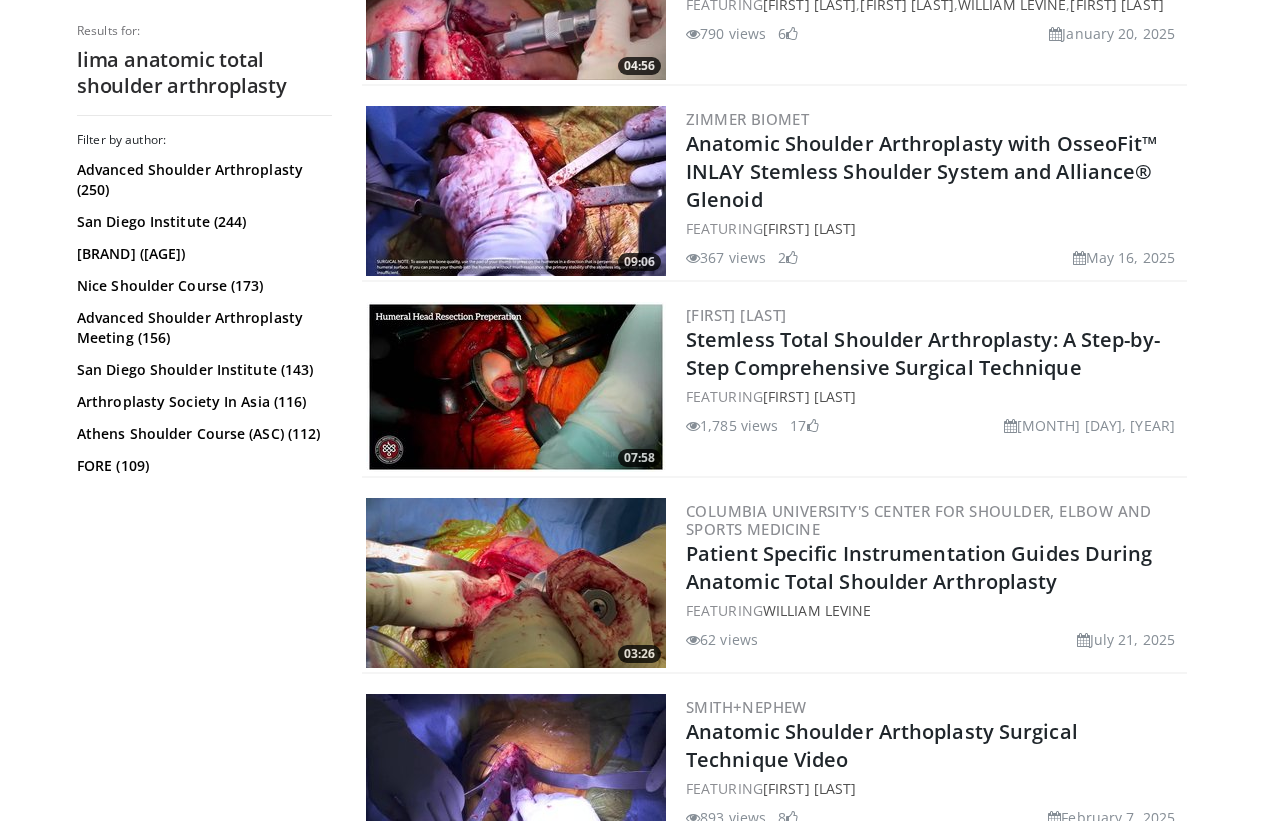 scroll, scrollTop: 0, scrollLeft: 0, axis: both 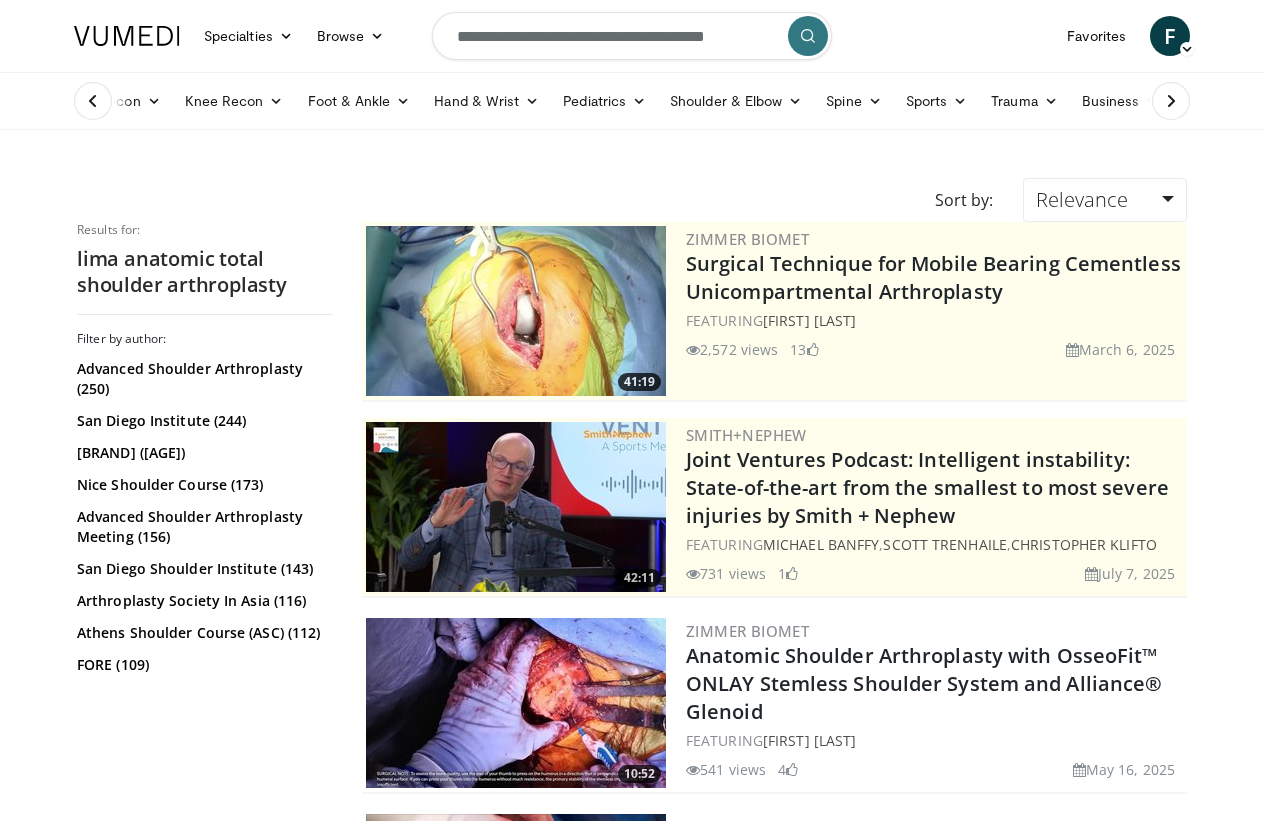 click on "Relevance" at bounding box center [1105, 200] 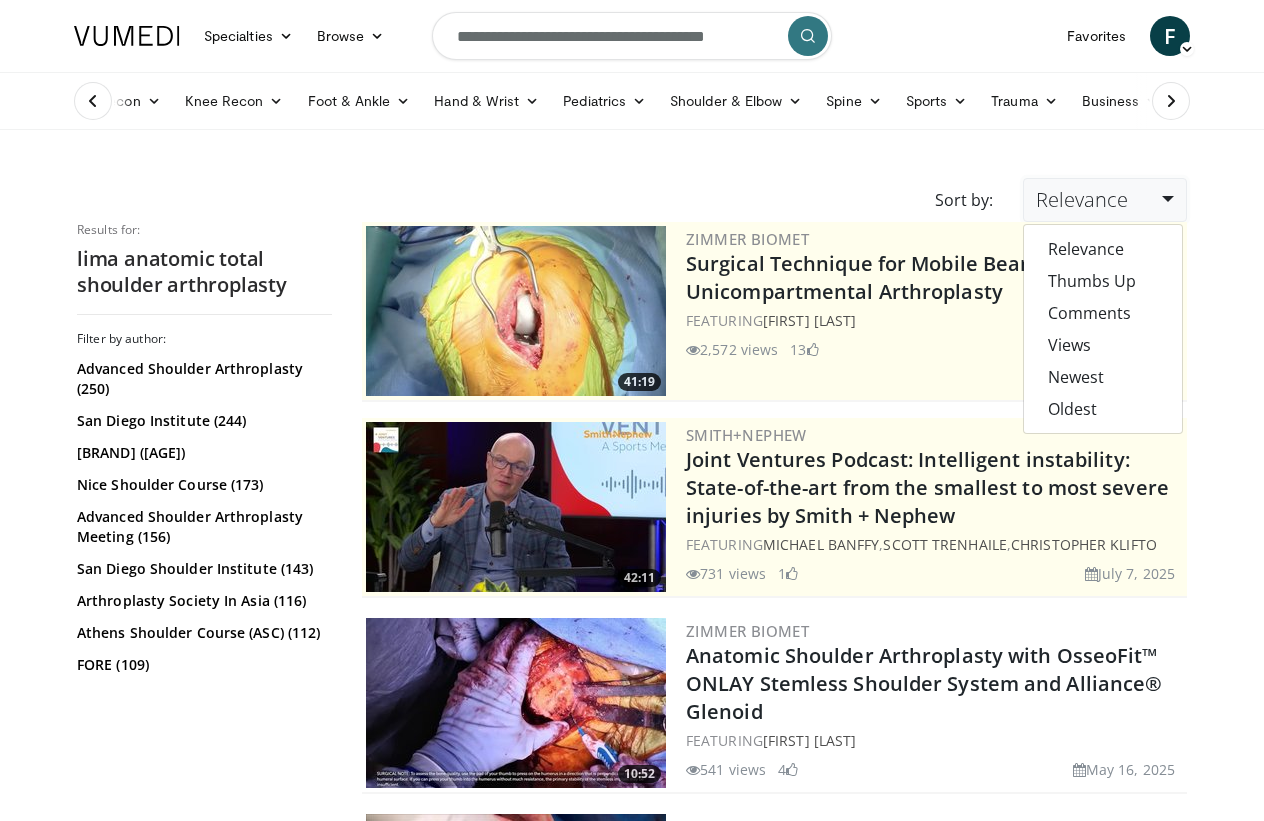 click on "Views" at bounding box center [1103, 345] 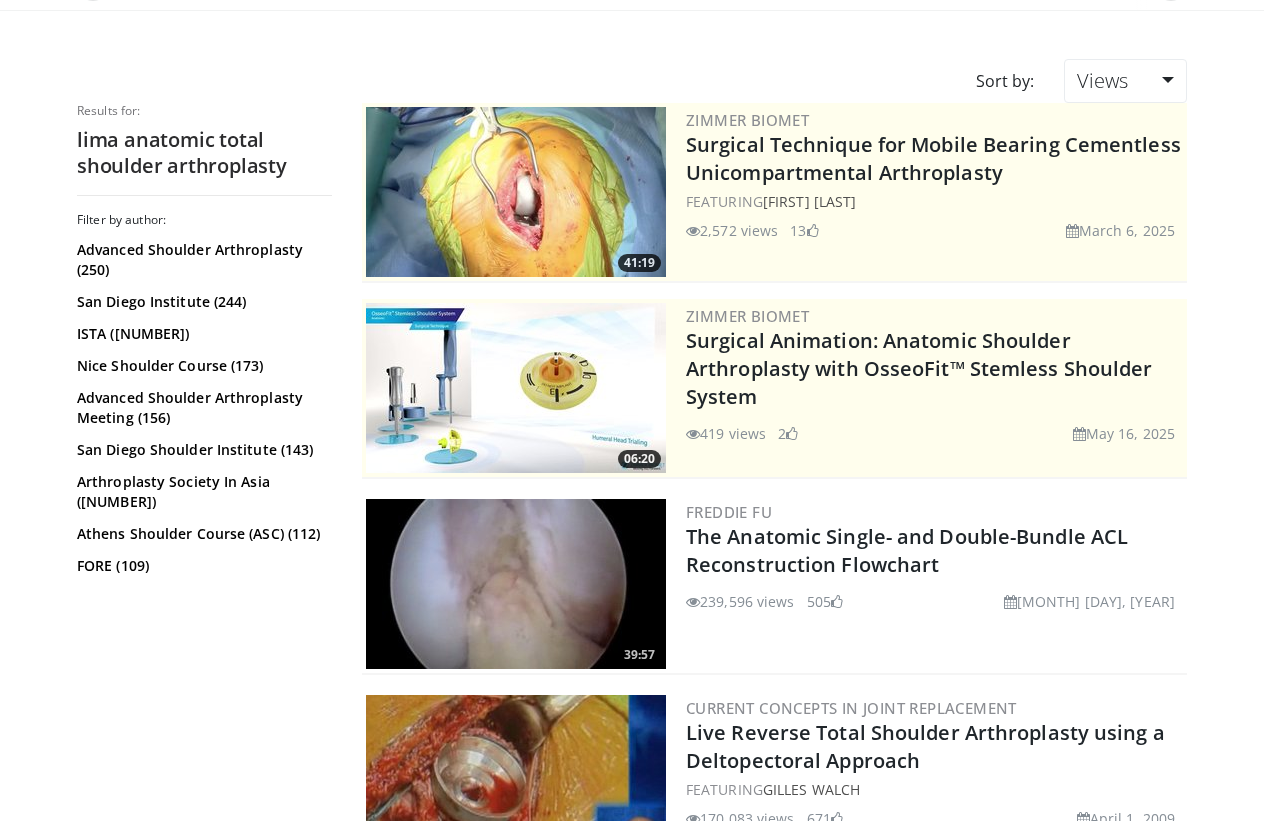 scroll, scrollTop: 0, scrollLeft: 0, axis: both 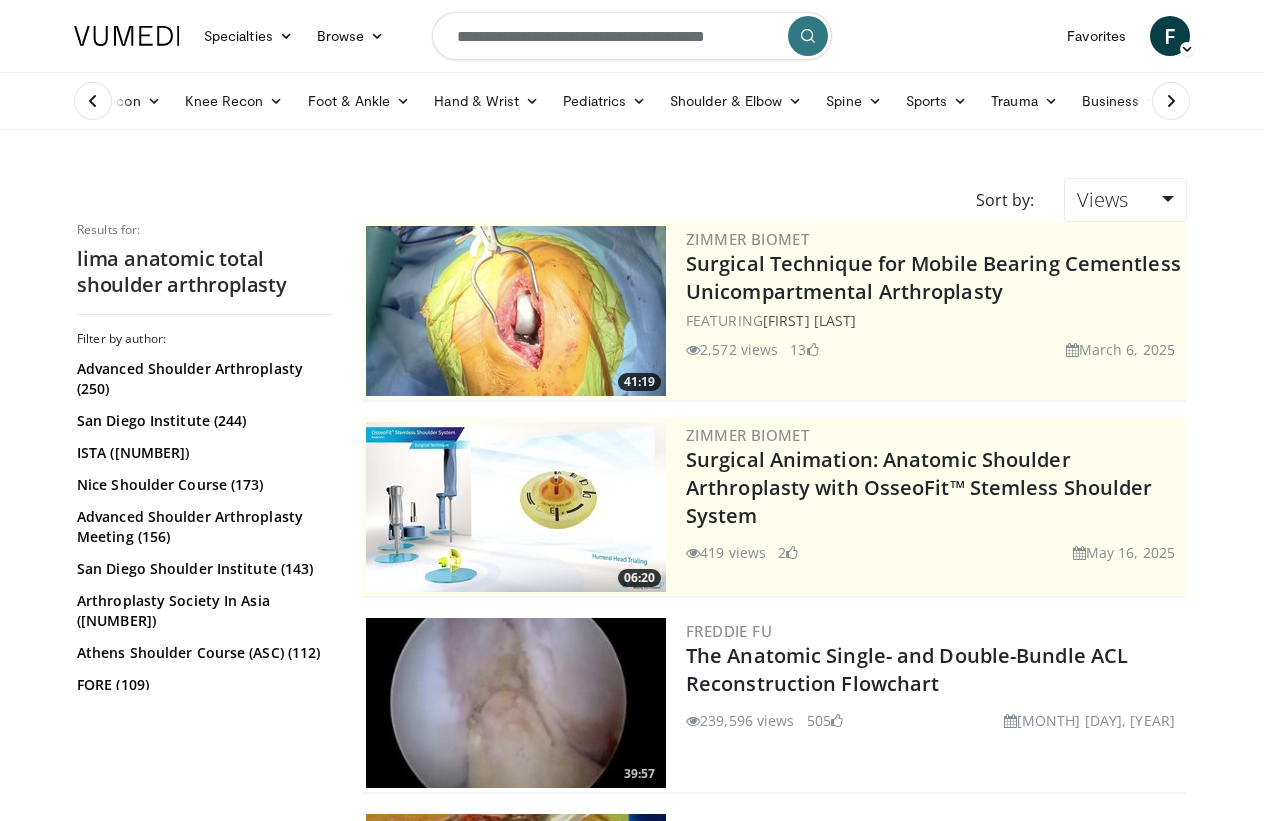 click on "Shoulder & Elbow" at bounding box center (736, 101) 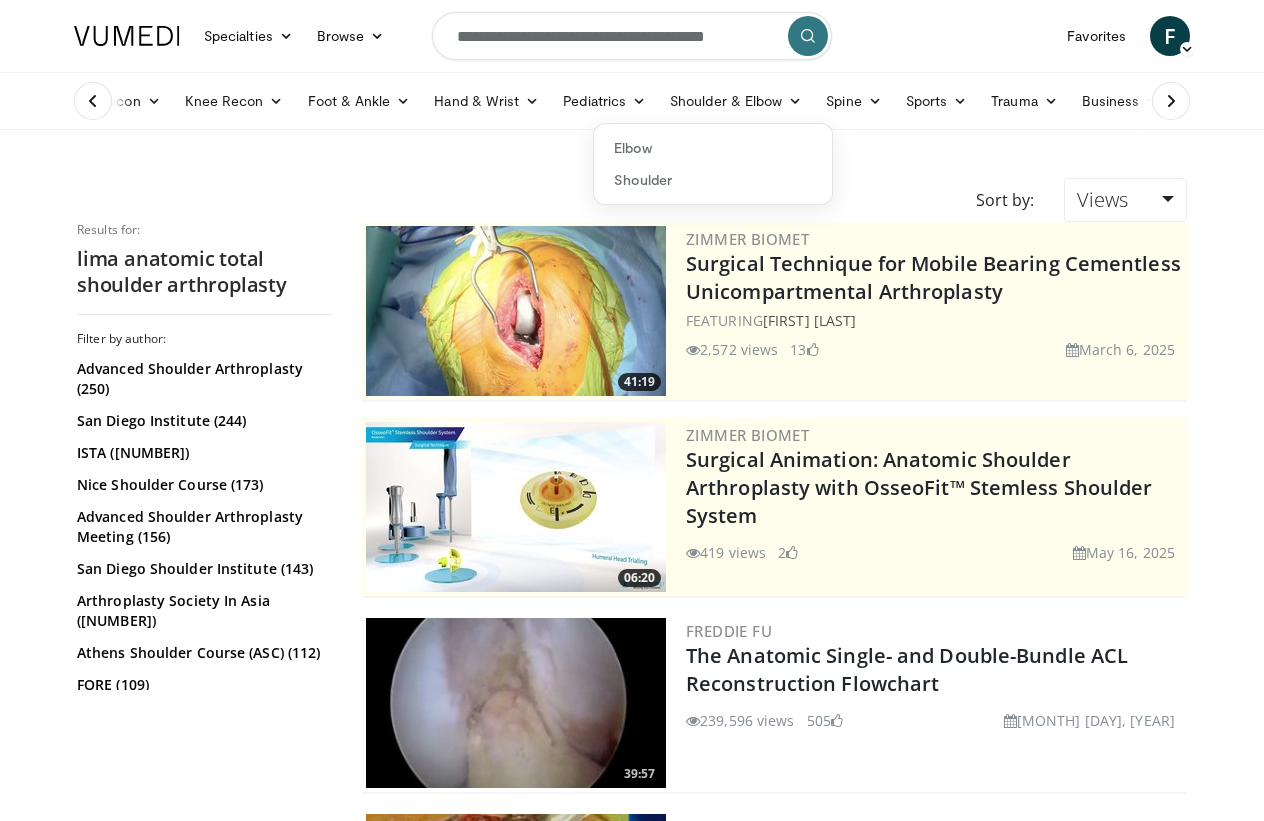 click on "Shoulder" at bounding box center [713, 180] 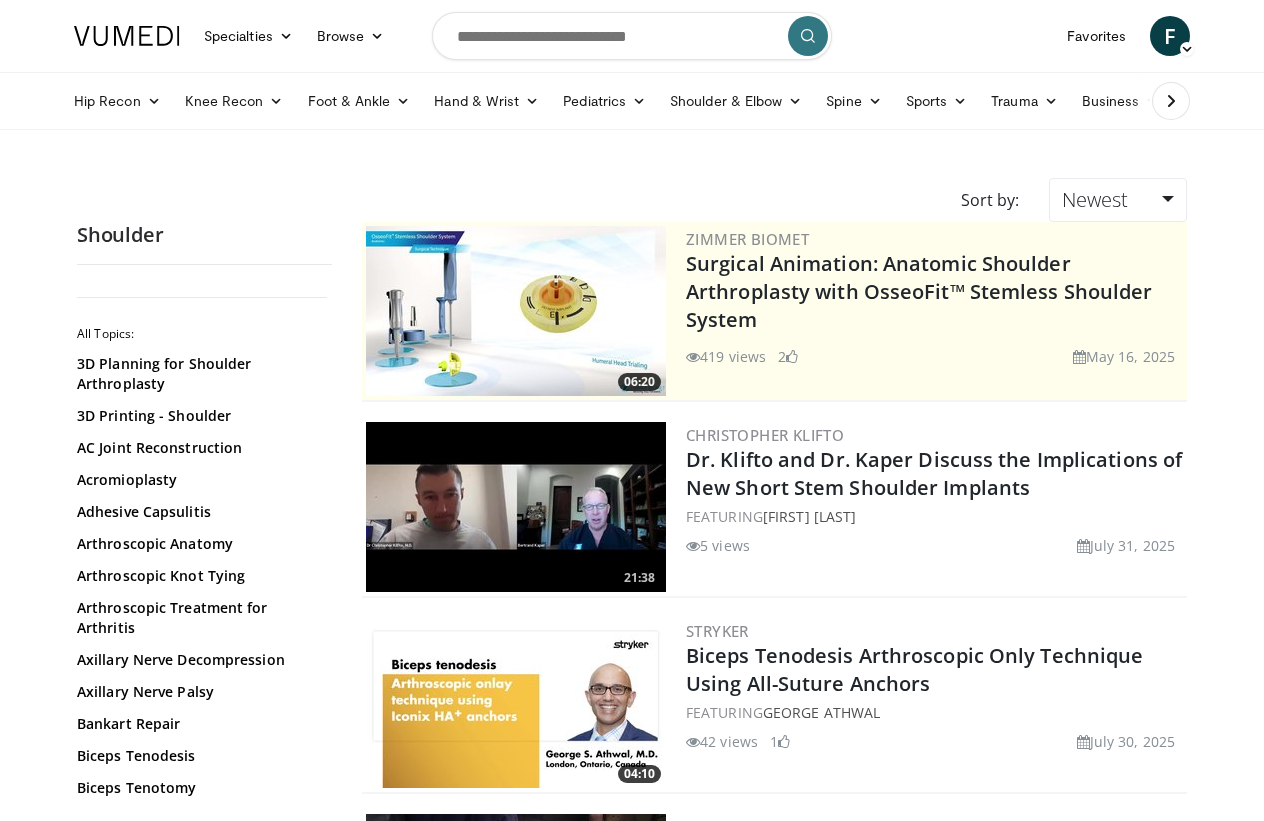 scroll, scrollTop: 0, scrollLeft: 0, axis: both 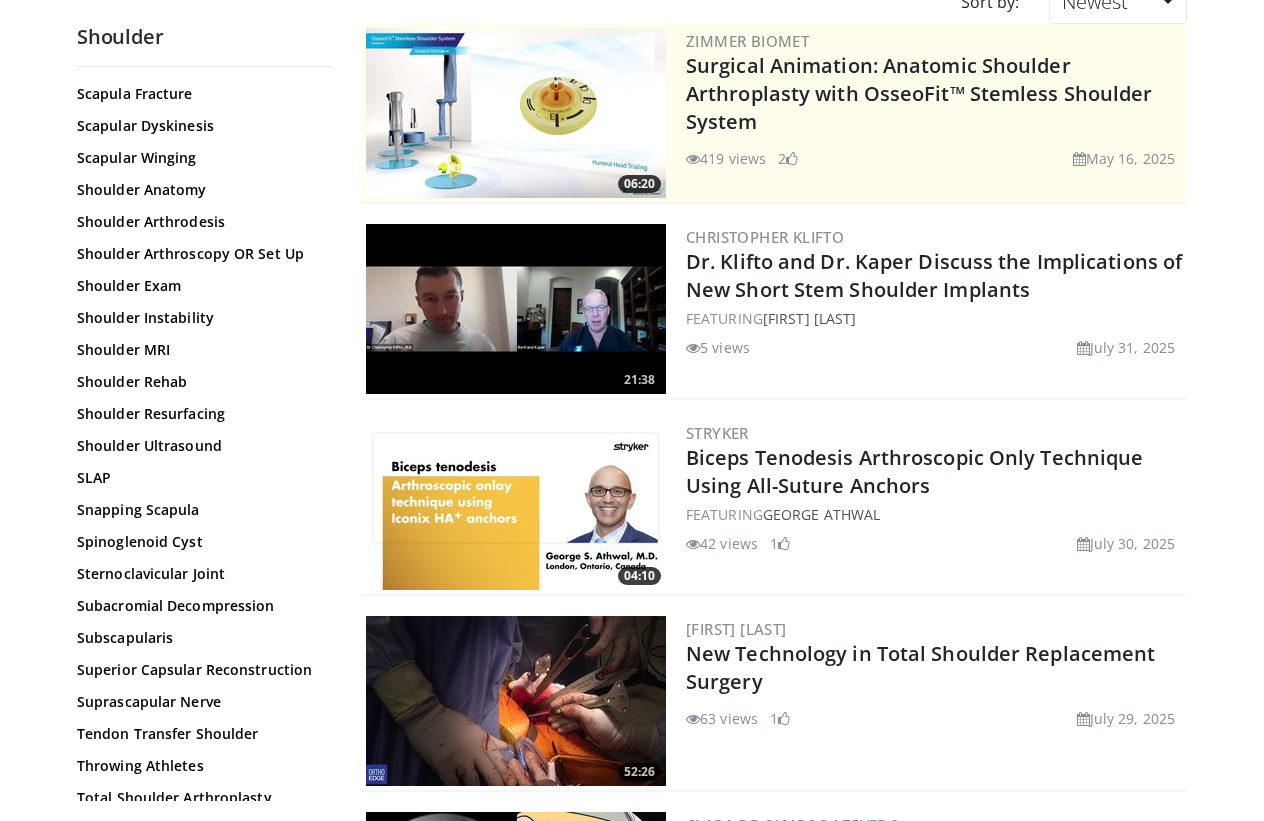click on "Total Shoulder Arthroplasty" at bounding box center [199, 798] 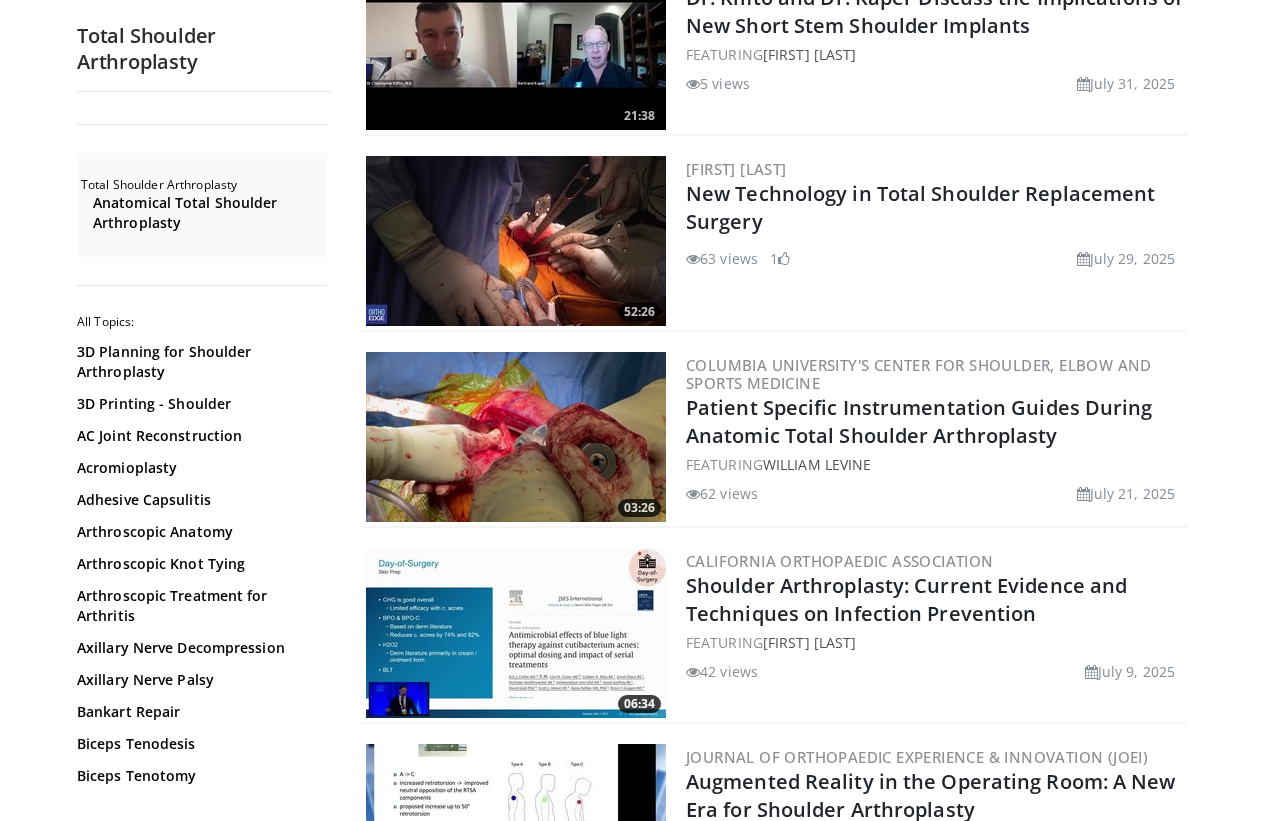 scroll, scrollTop: 0, scrollLeft: 0, axis: both 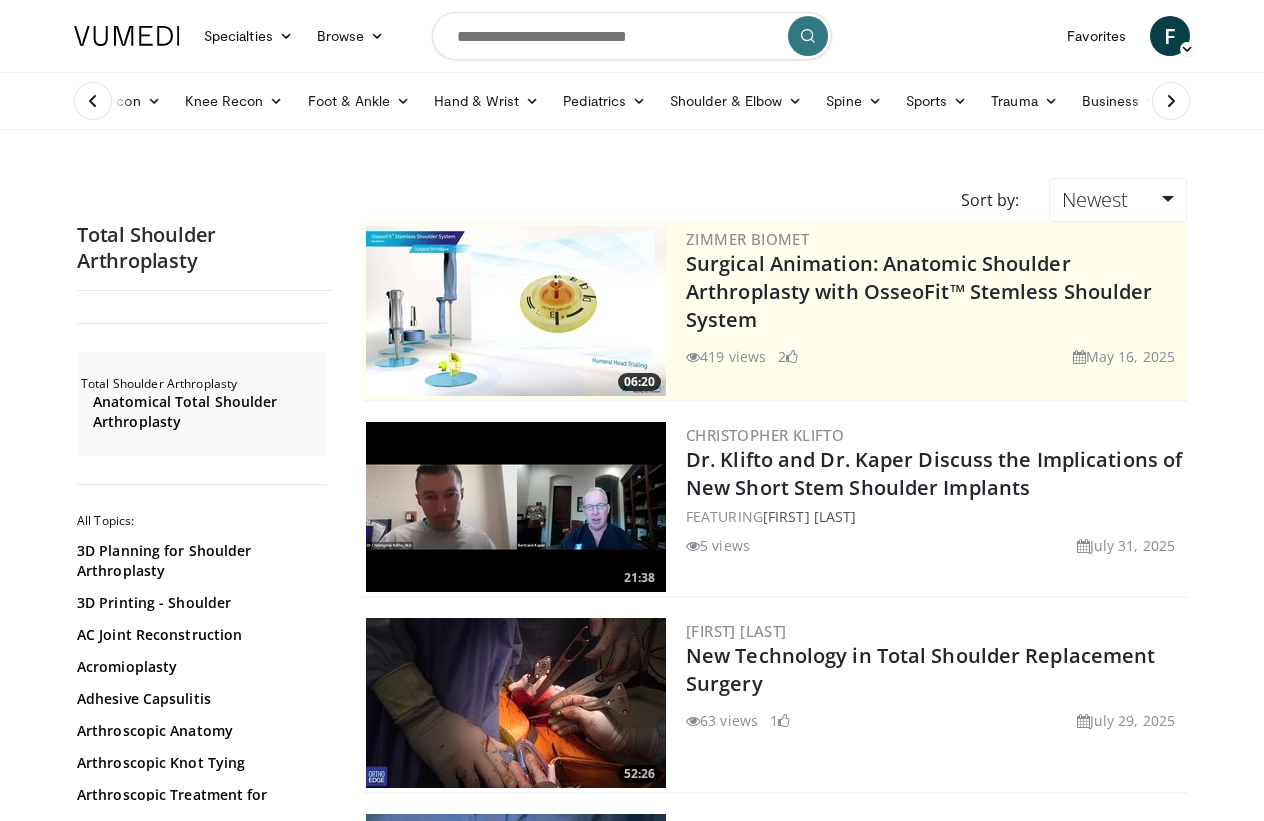 click on "Newest" at bounding box center [1118, 200] 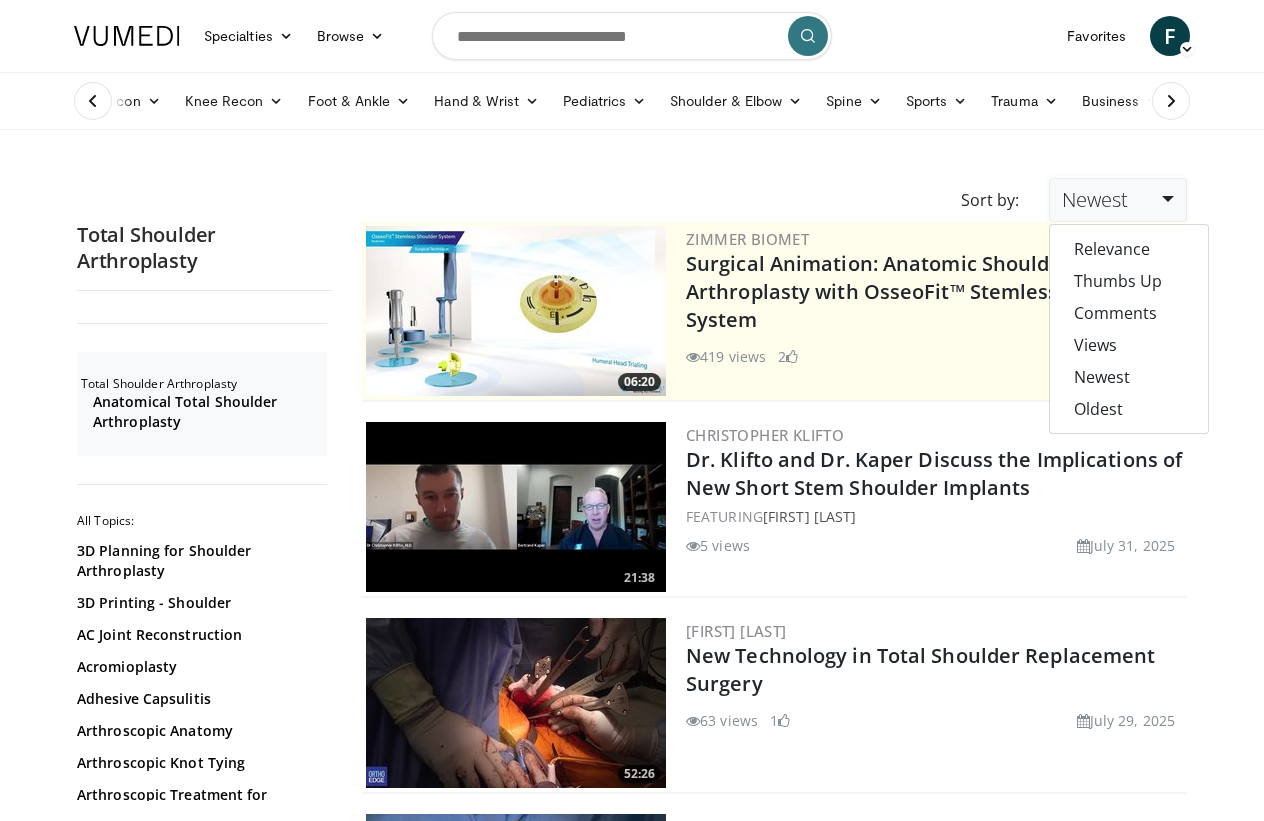 click on "Views" at bounding box center [1129, 345] 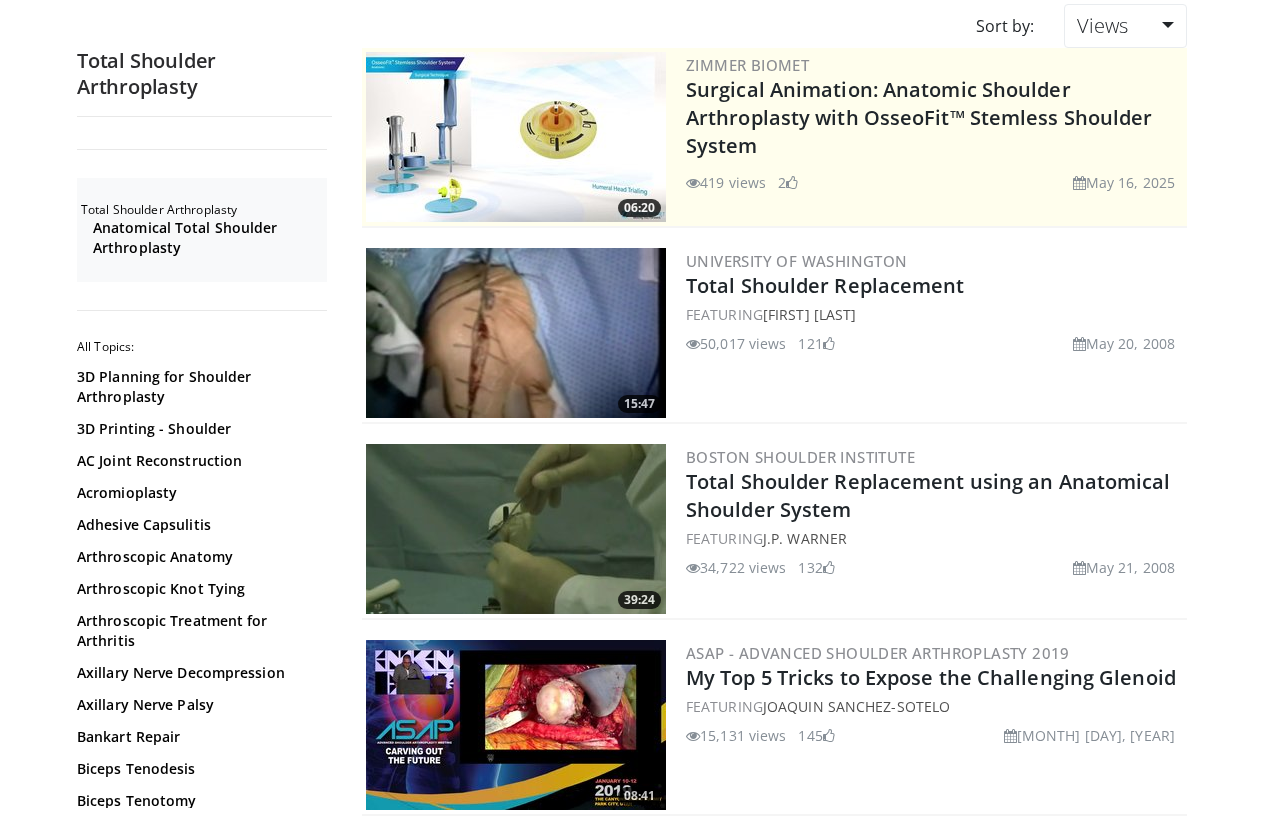scroll, scrollTop: 182, scrollLeft: 0, axis: vertical 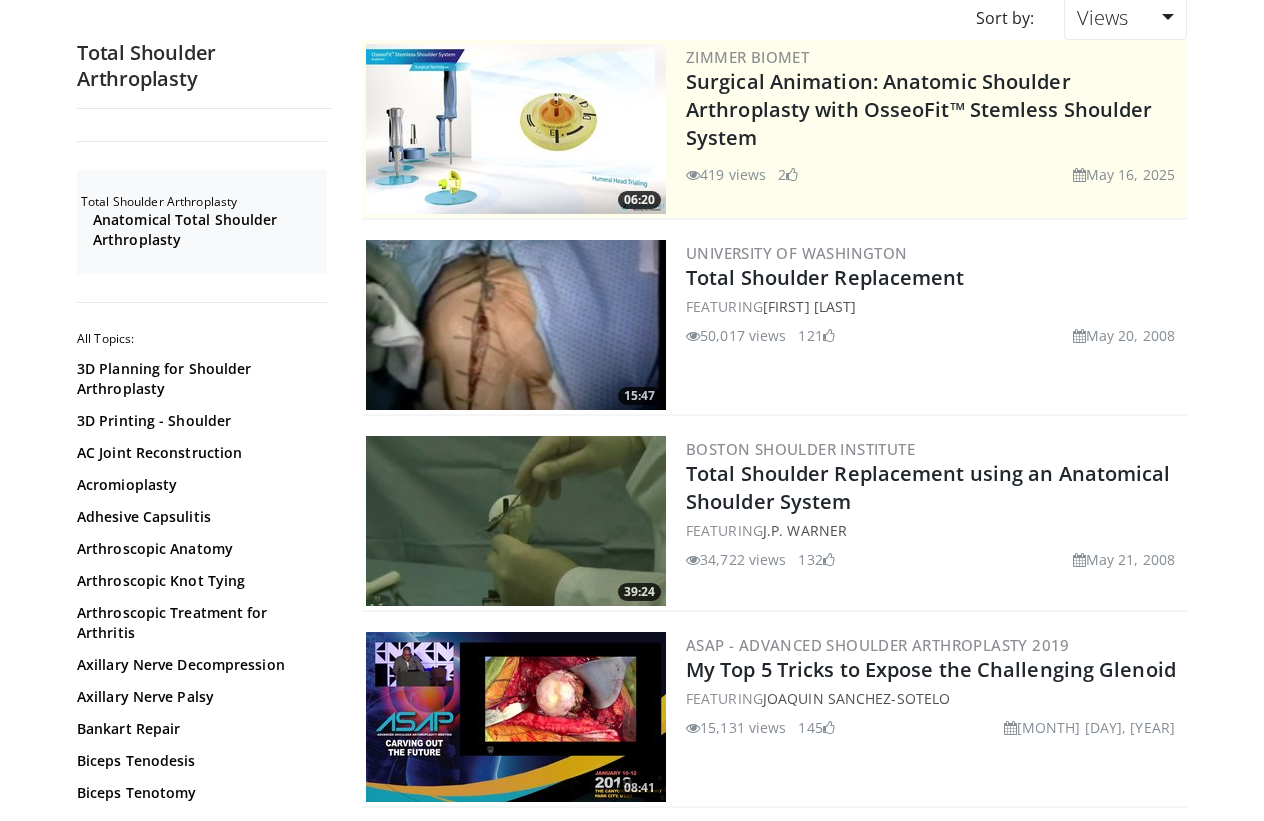 click on "May 20, 2008" at bounding box center (1124, 335) 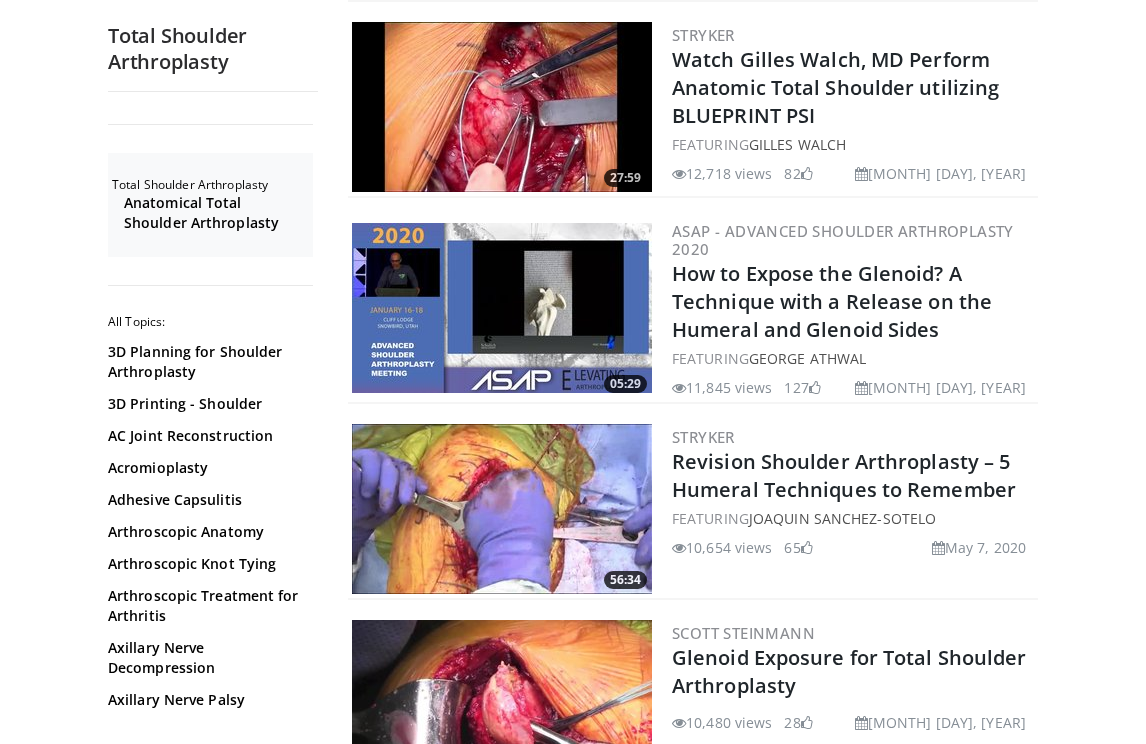 scroll, scrollTop: 1969, scrollLeft: 0, axis: vertical 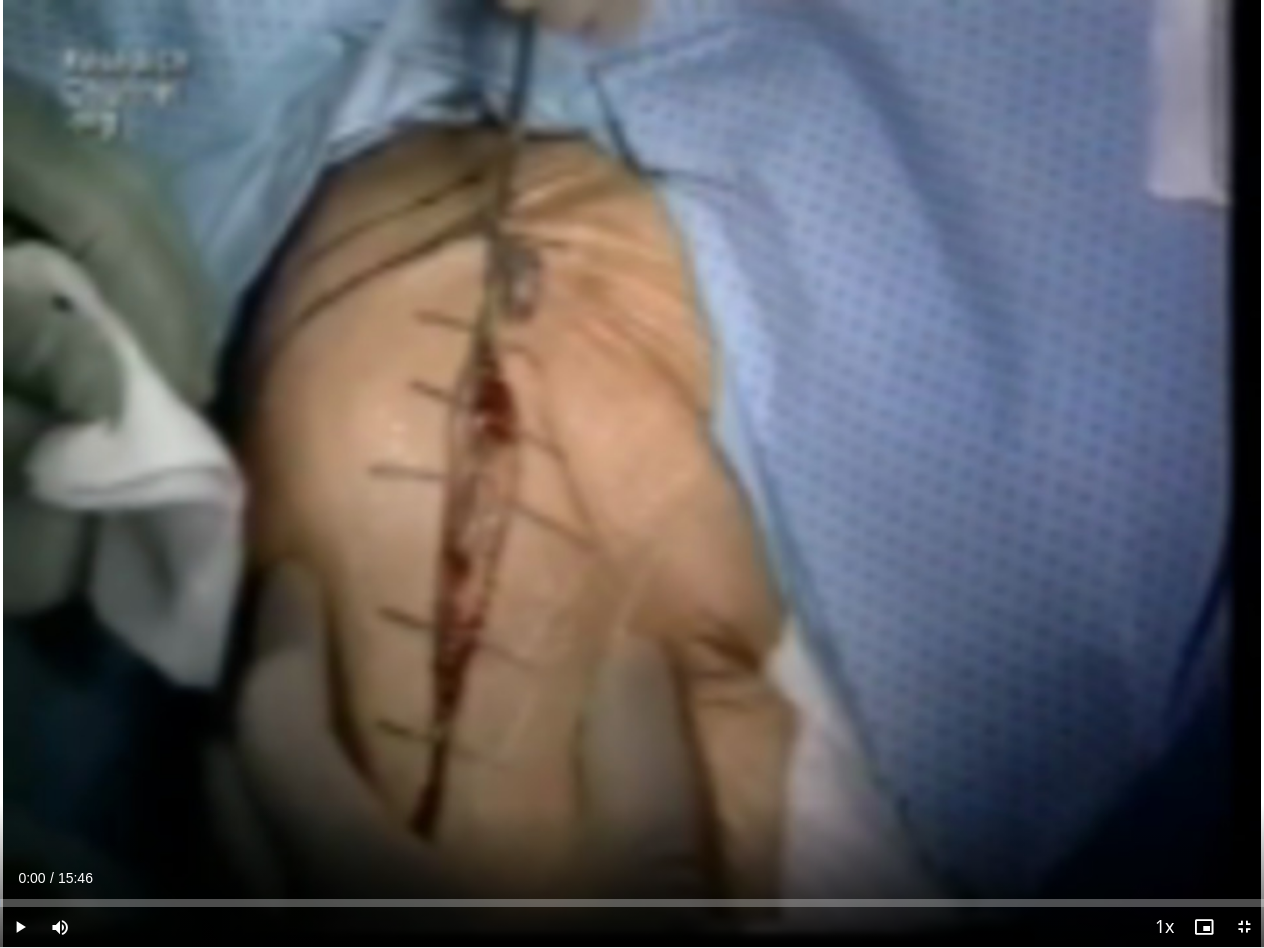 click at bounding box center [991, 474] 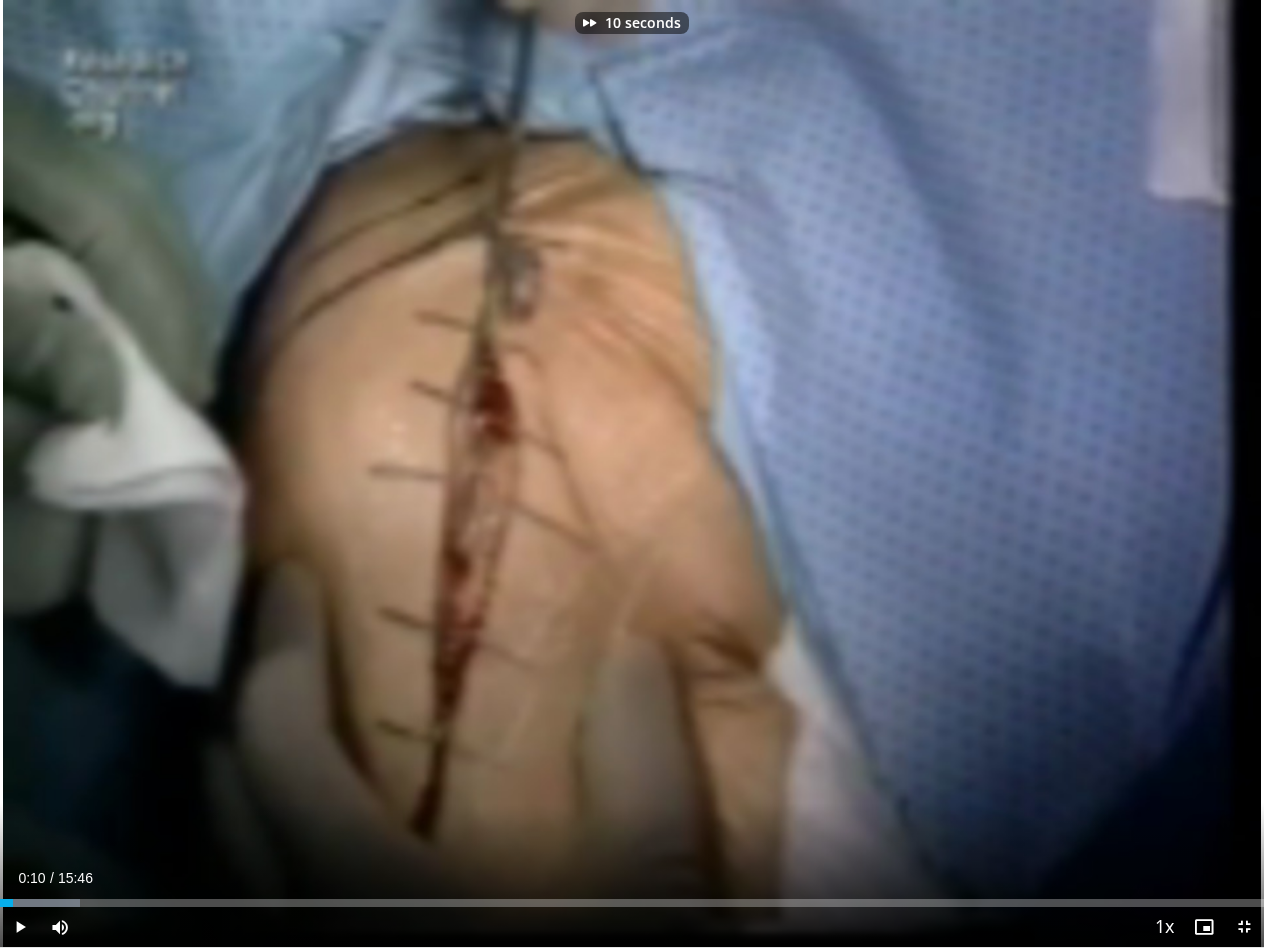click at bounding box center (632, 474) 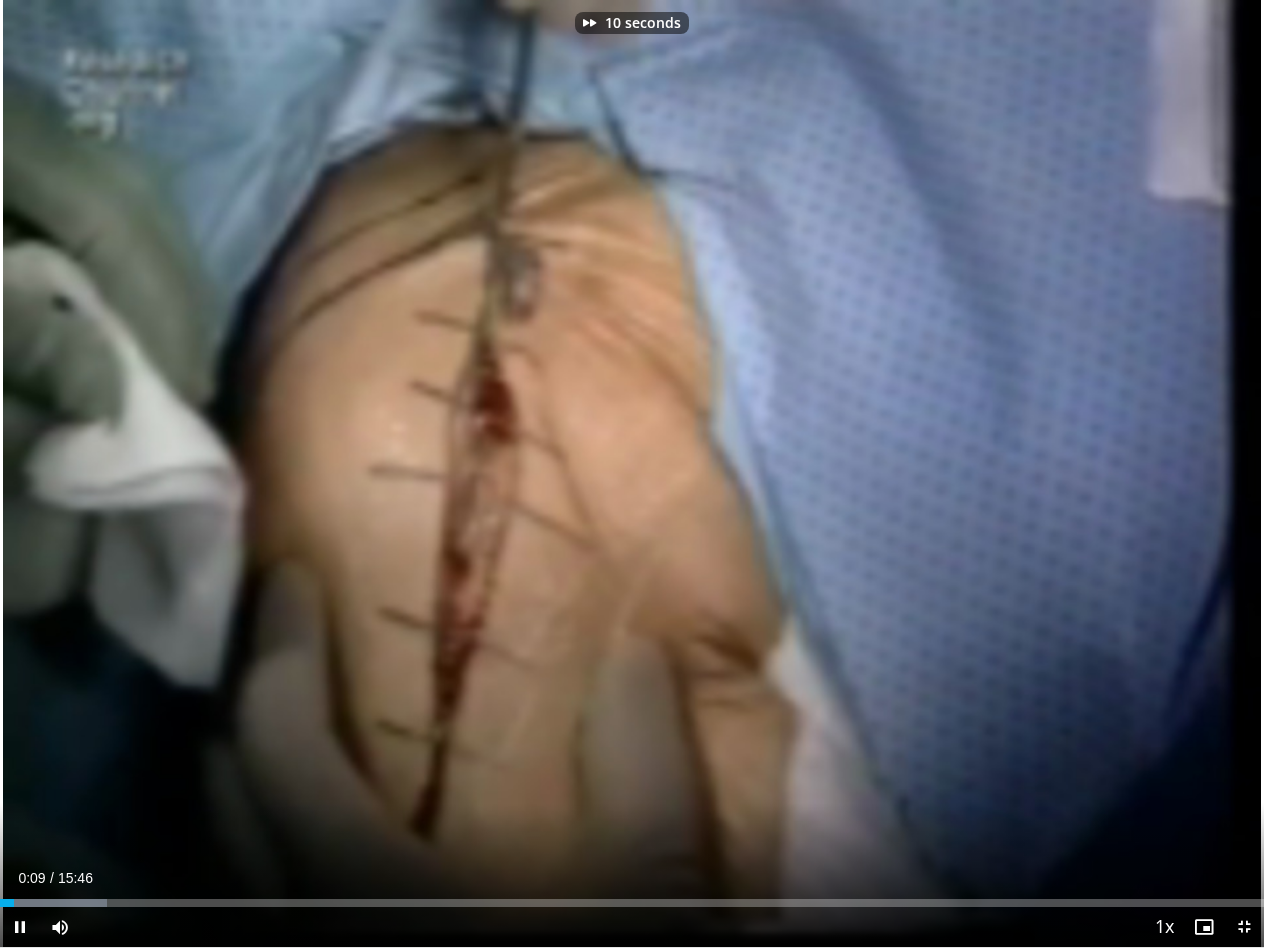 click at bounding box center [991, 474] 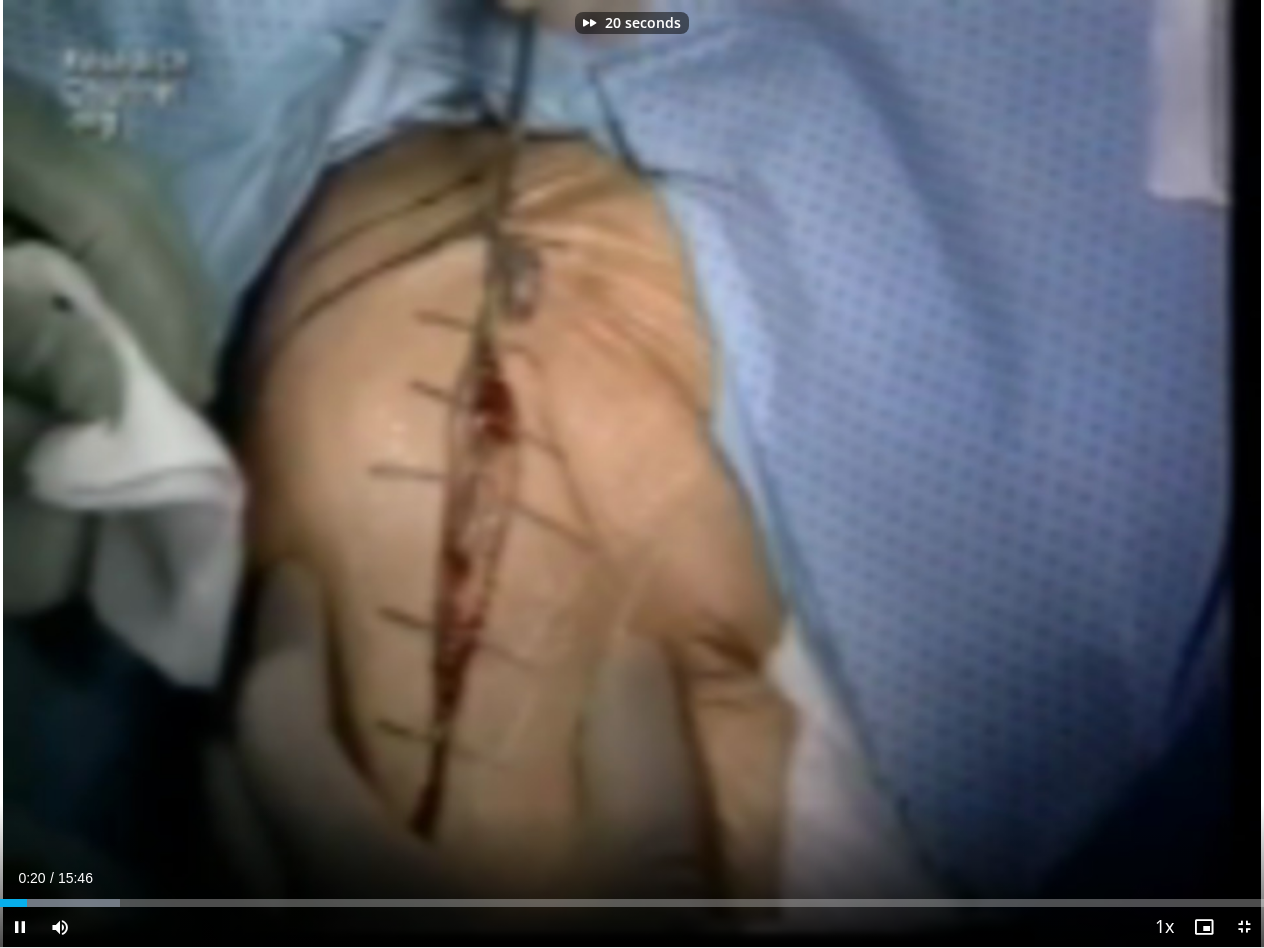 click at bounding box center [991, 474] 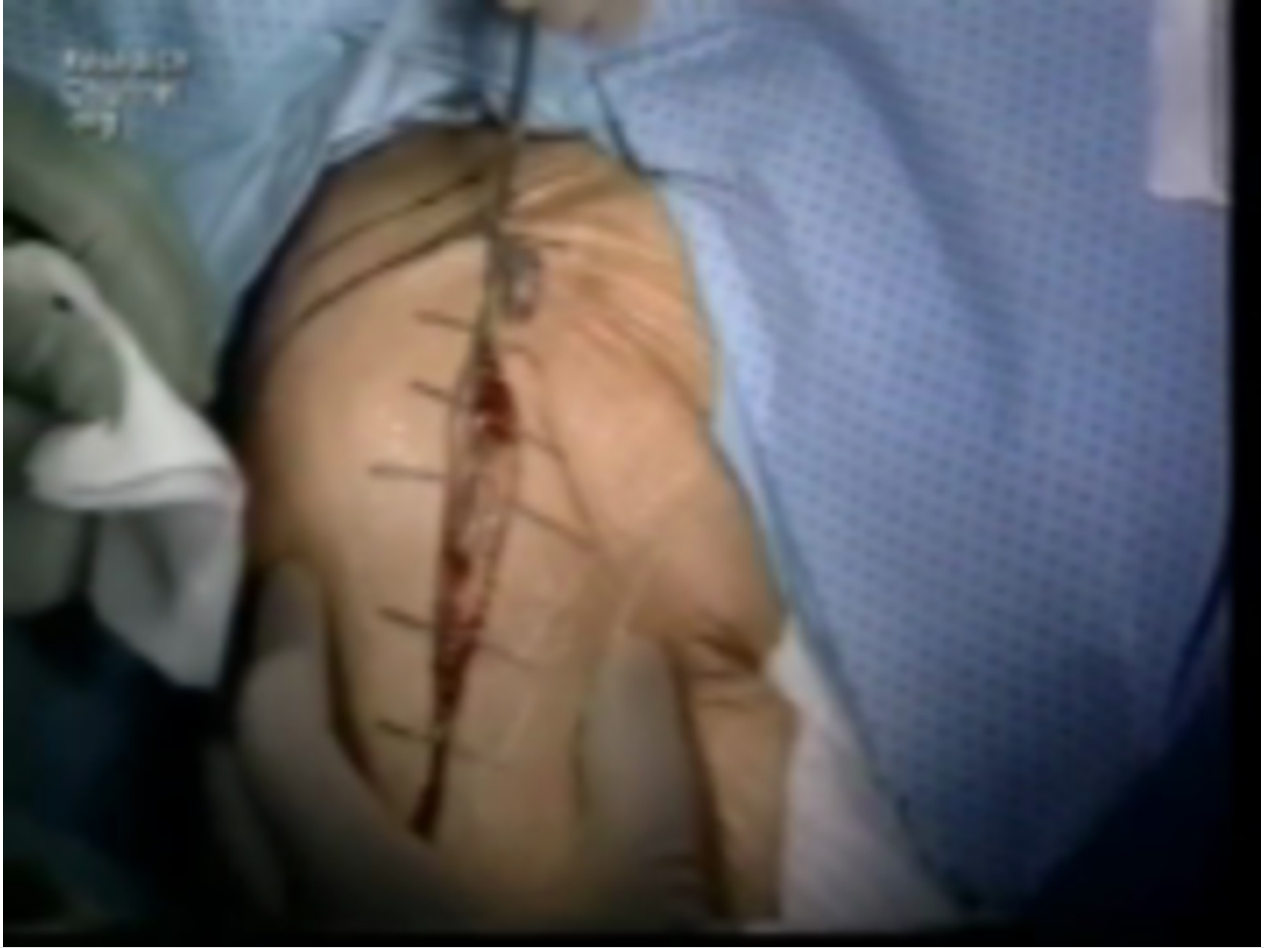 click on "30 seconds
Tap to unmute" at bounding box center (632, 473) 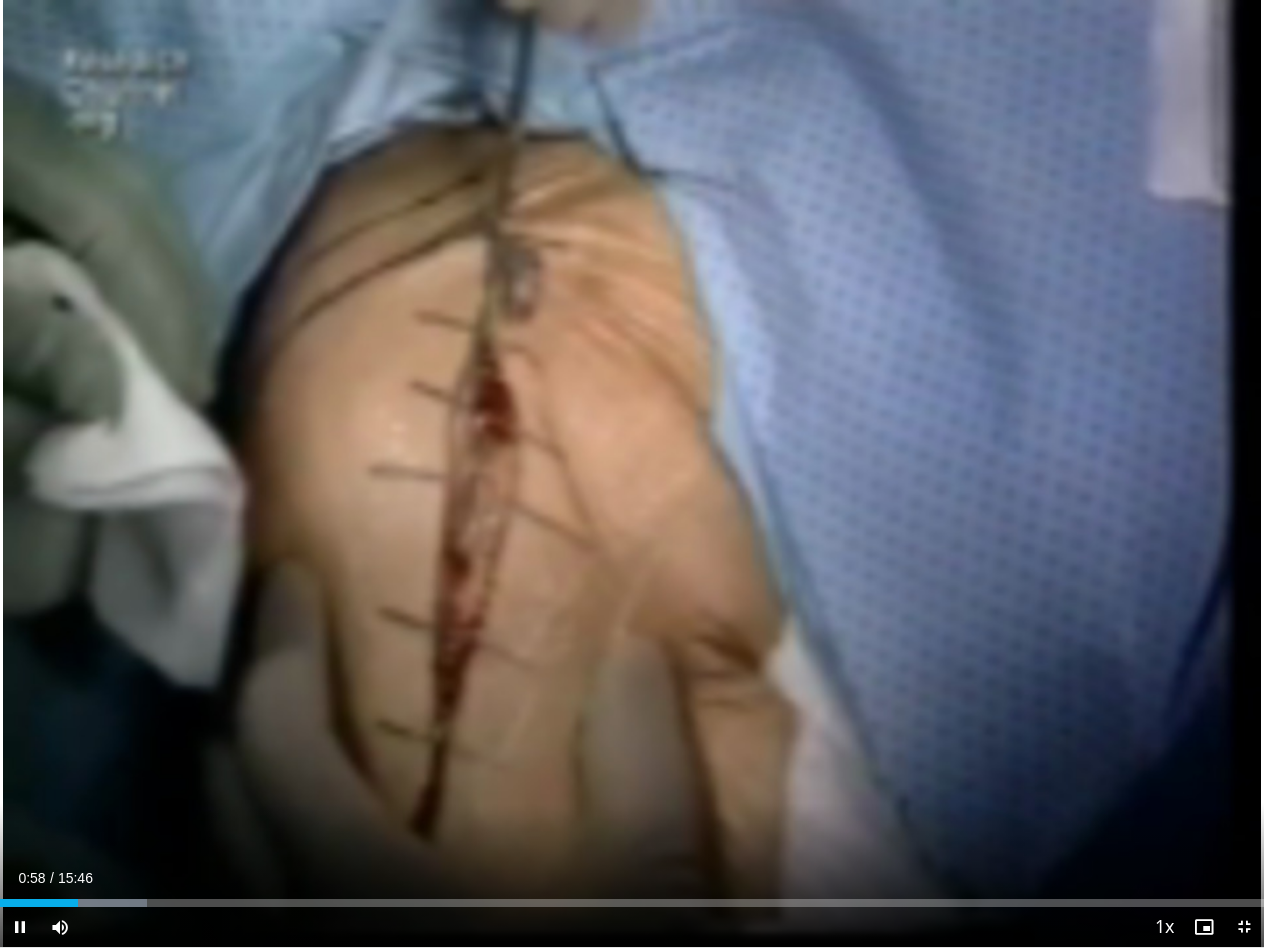 click on "30 seconds
Tap to unmute" at bounding box center (632, 473) 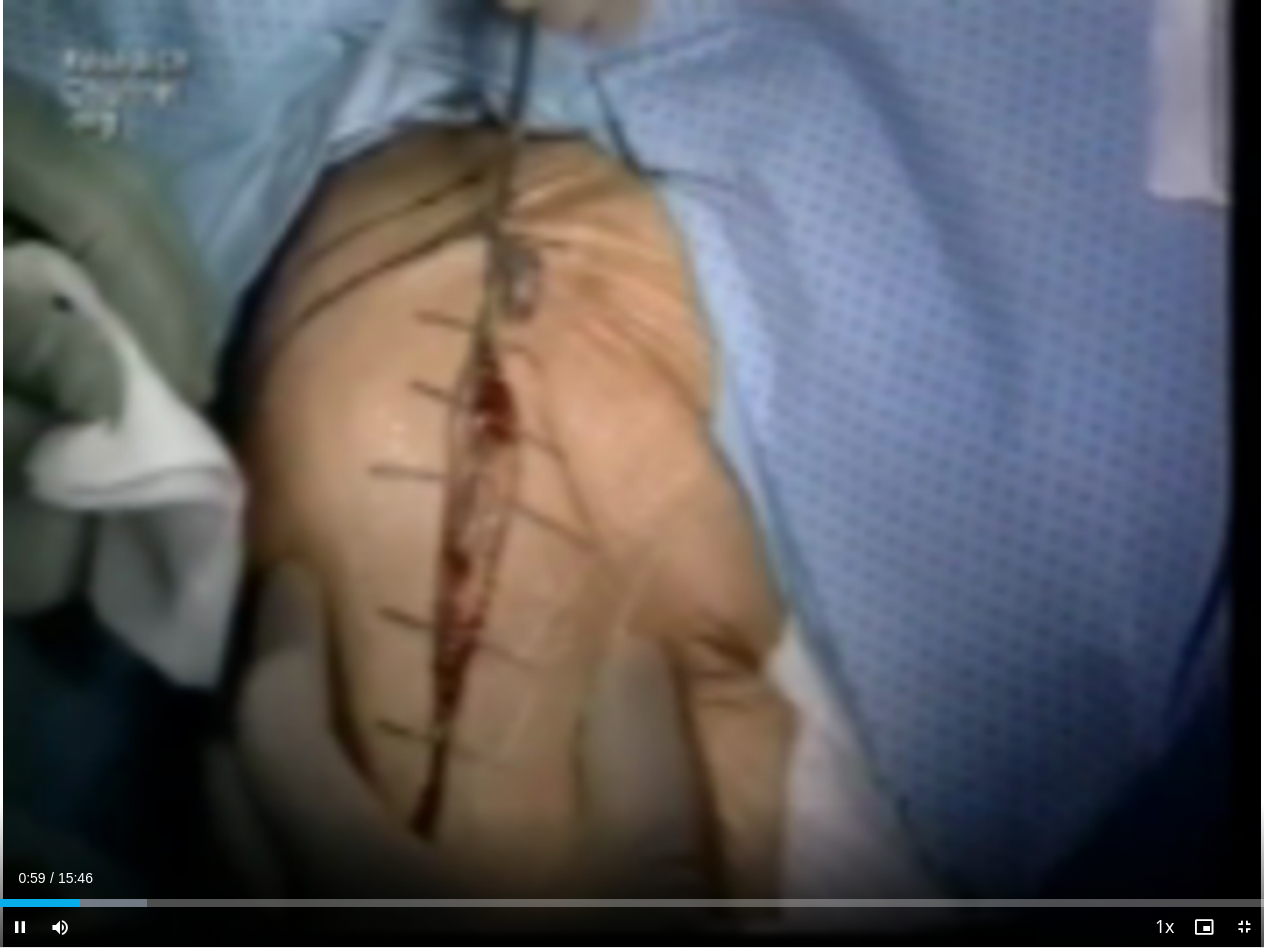 click on "30 seconds
Tap to unmute" at bounding box center [632, 473] 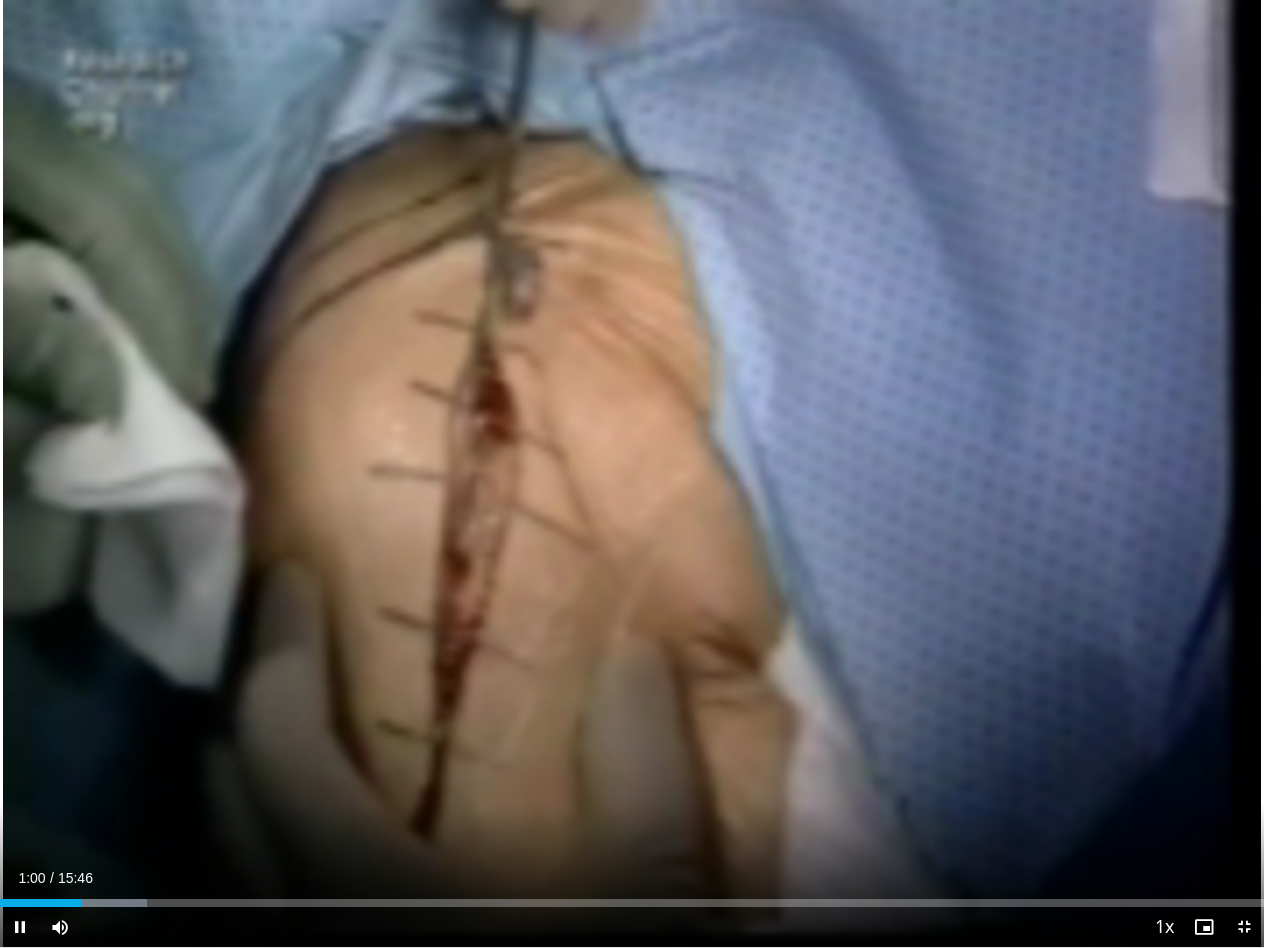 click on "30 seconds
Tap to unmute" at bounding box center [632, 473] 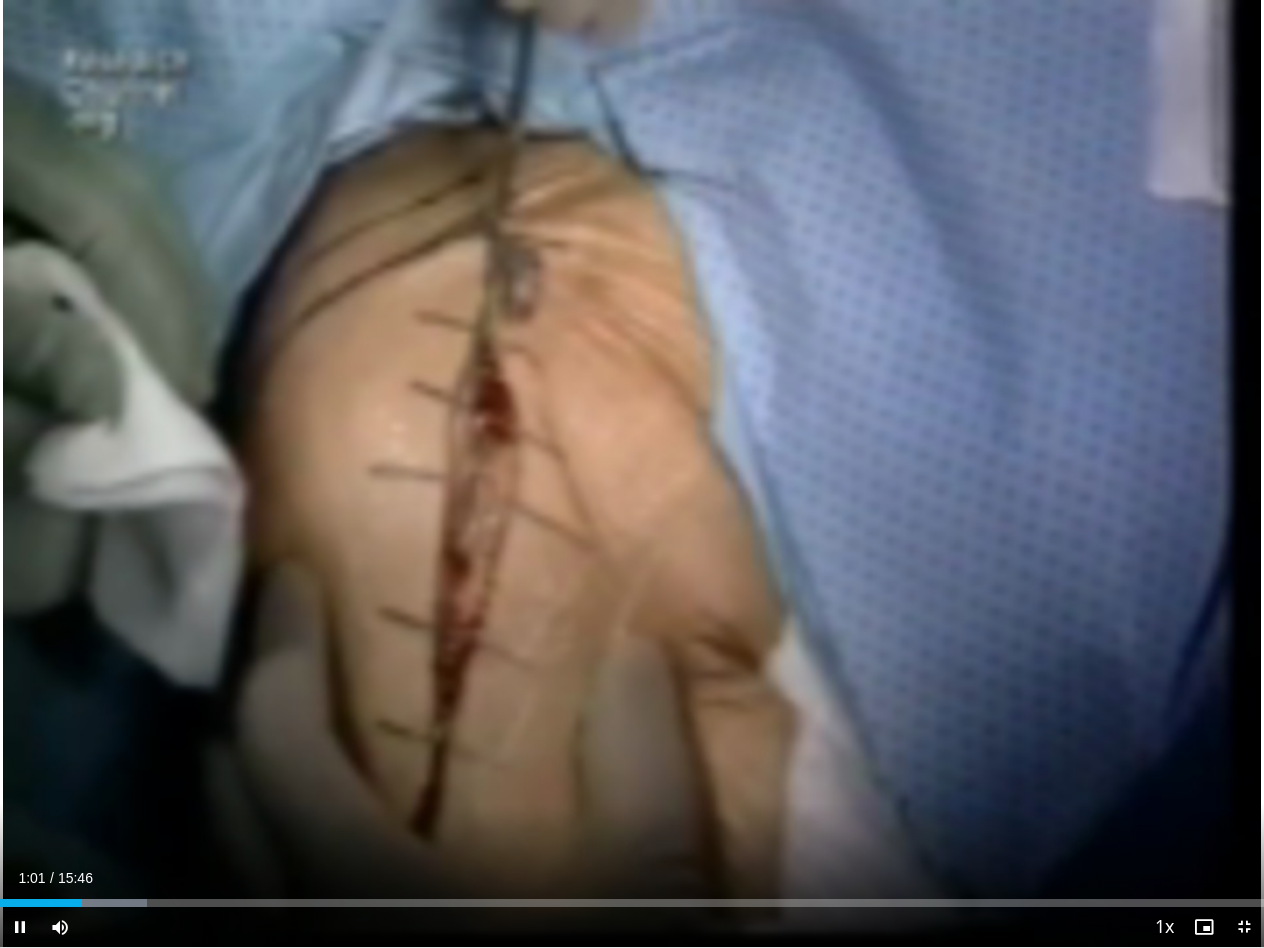 click on "30 seconds
Tap to unmute" at bounding box center [632, 473] 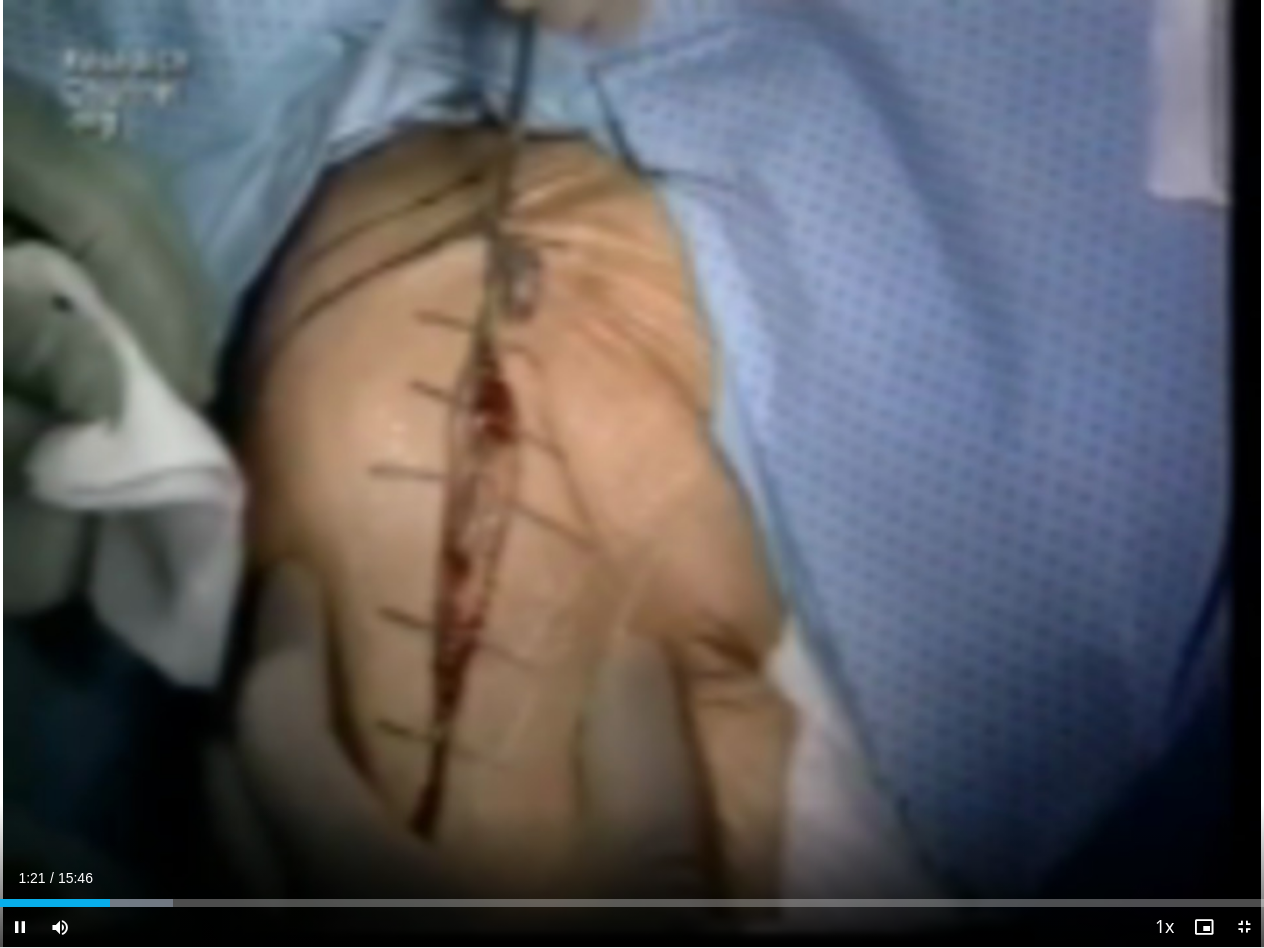 click on "30 seconds
Tap to unmute" at bounding box center (632, 473) 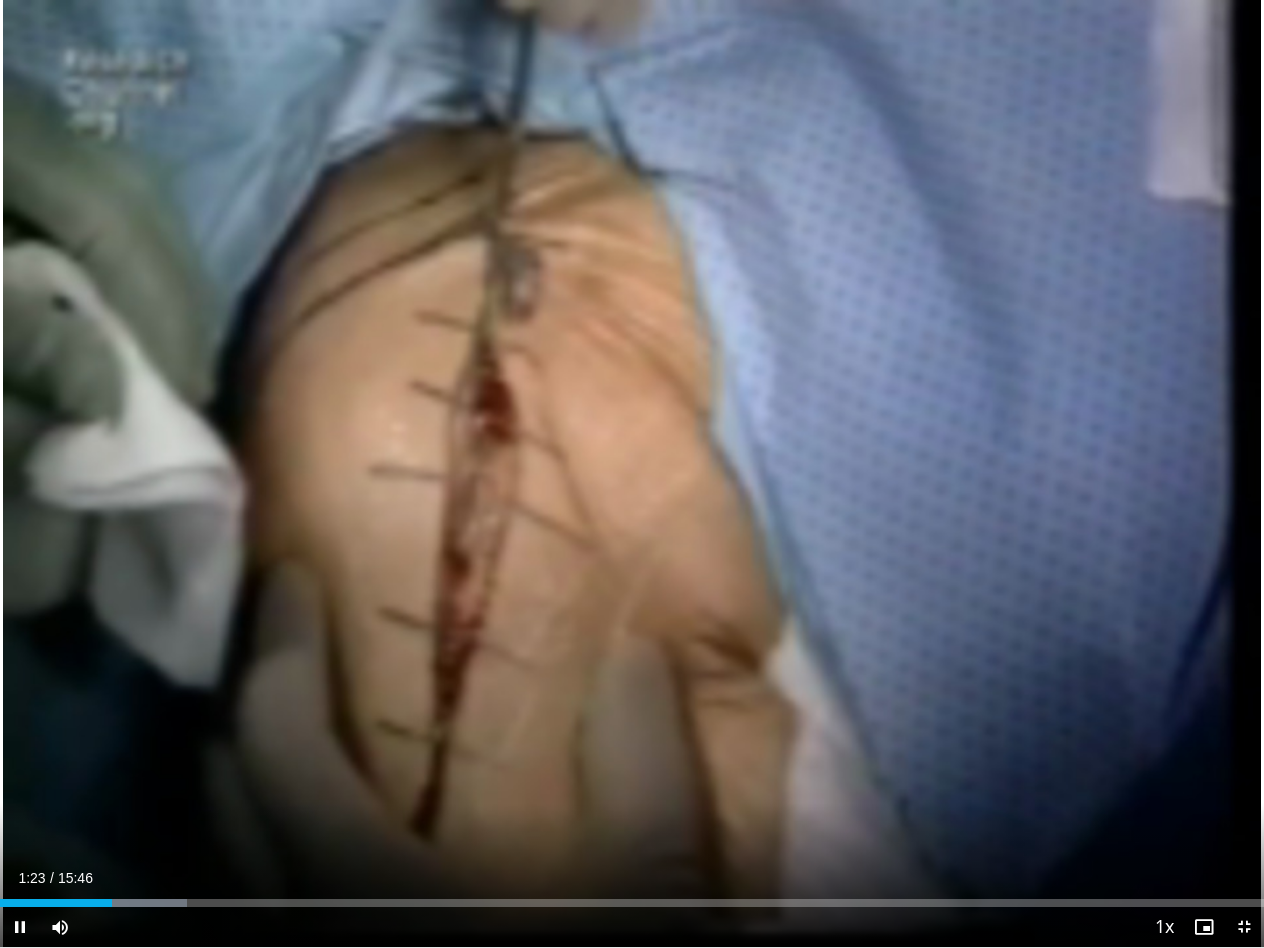click at bounding box center [128, 903] 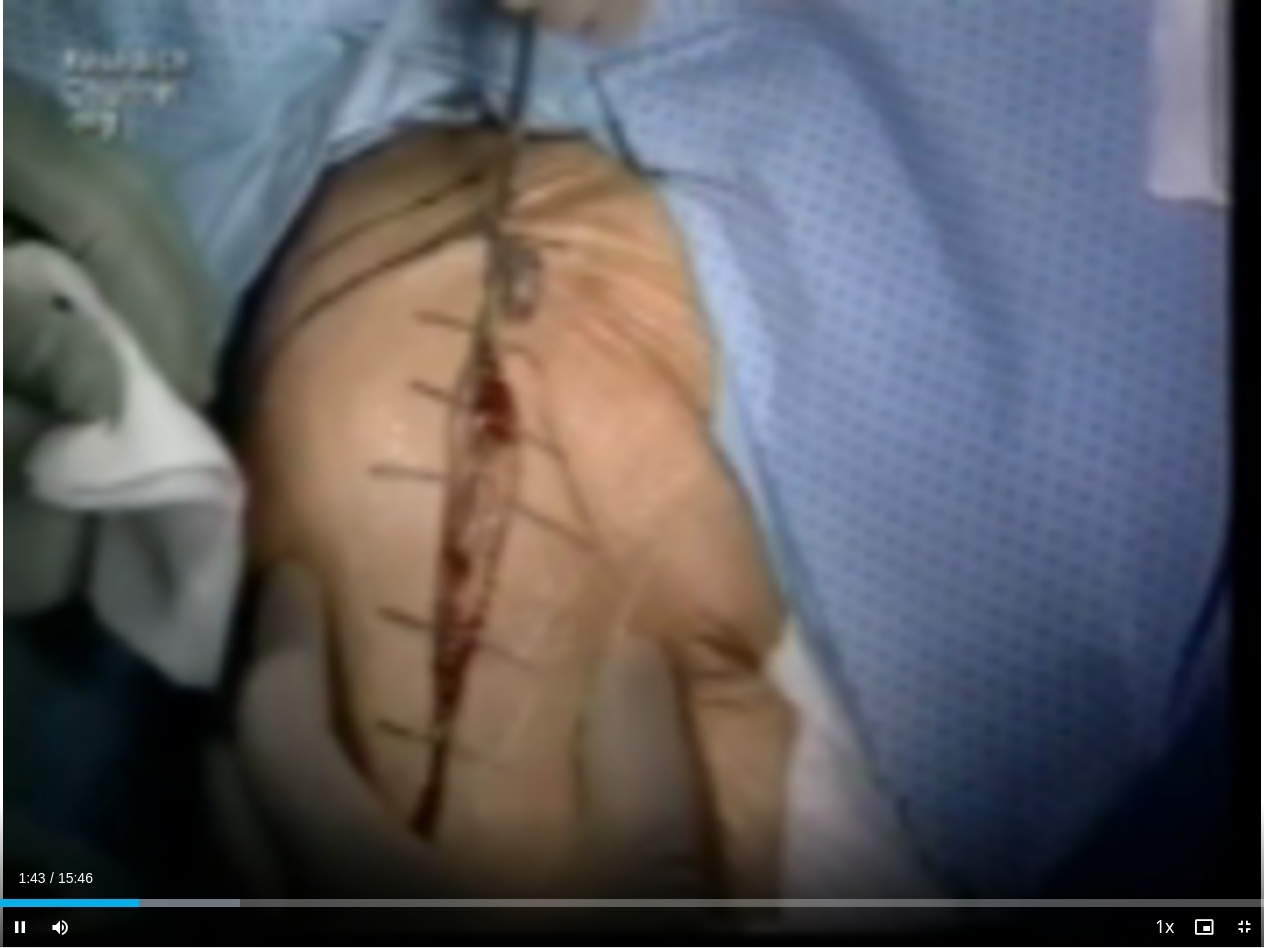 click on "30 seconds
Tap to unmute" at bounding box center [632, 473] 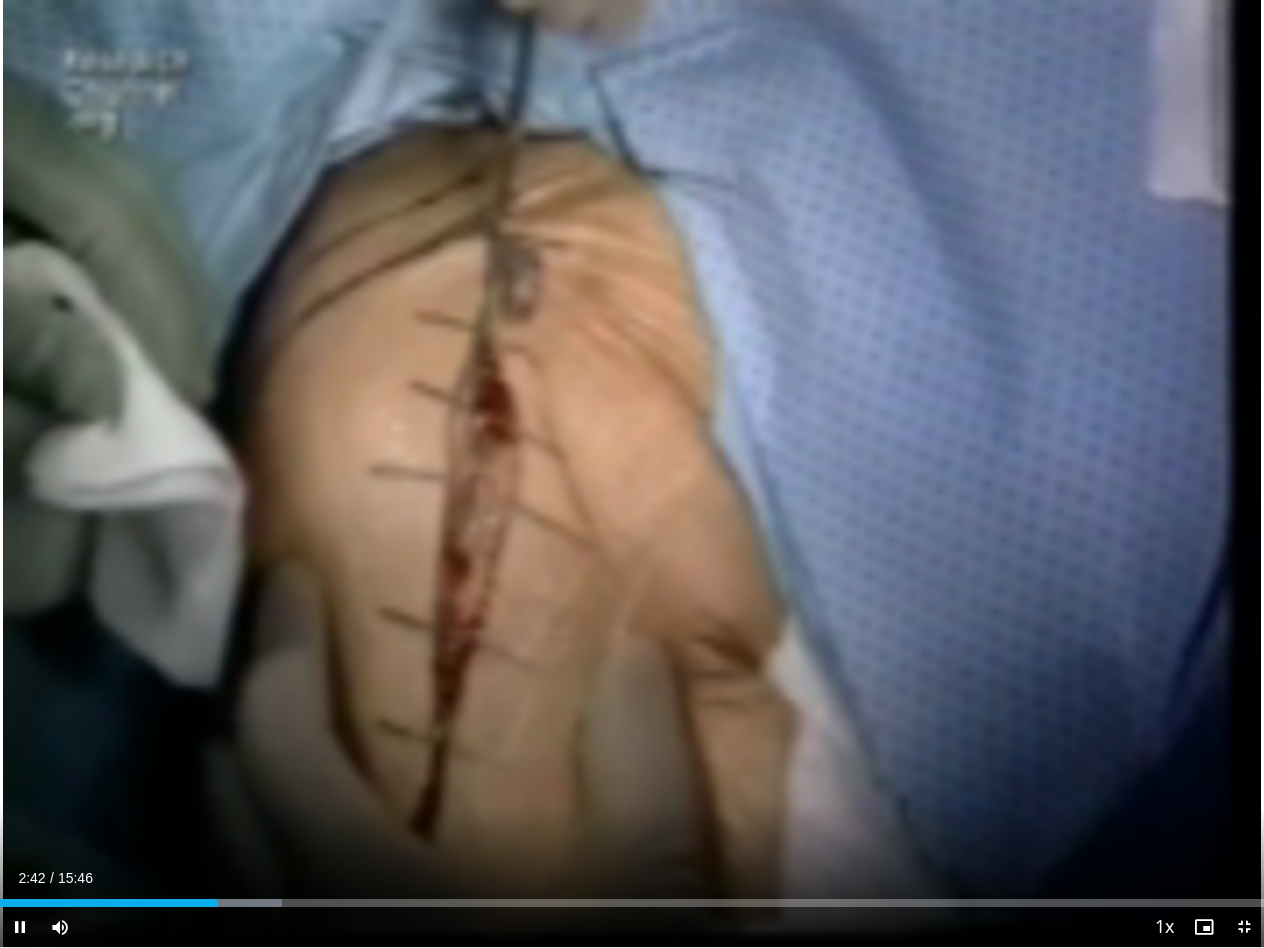 click on "30 seconds
Tap to unmute" at bounding box center [632, 473] 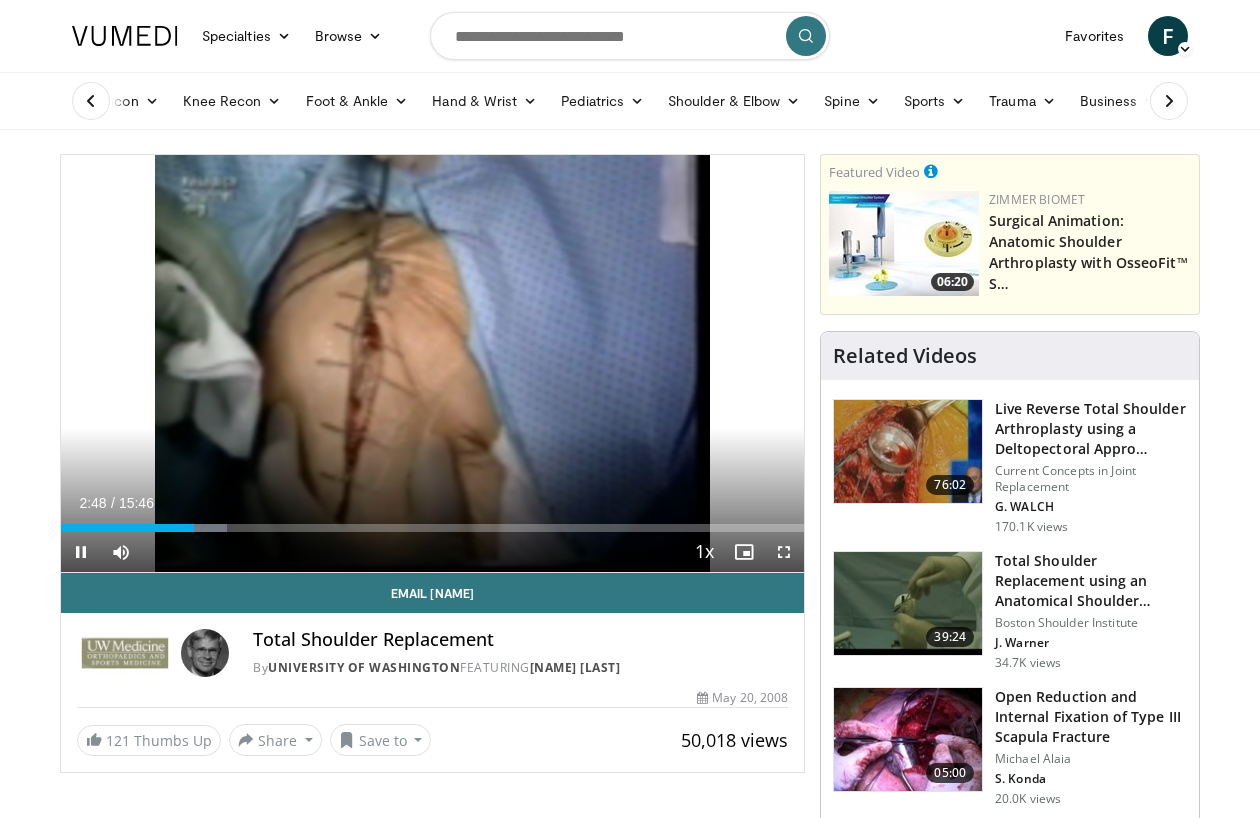 click on "30 seconds
Tap to unmute" at bounding box center [432, 363] 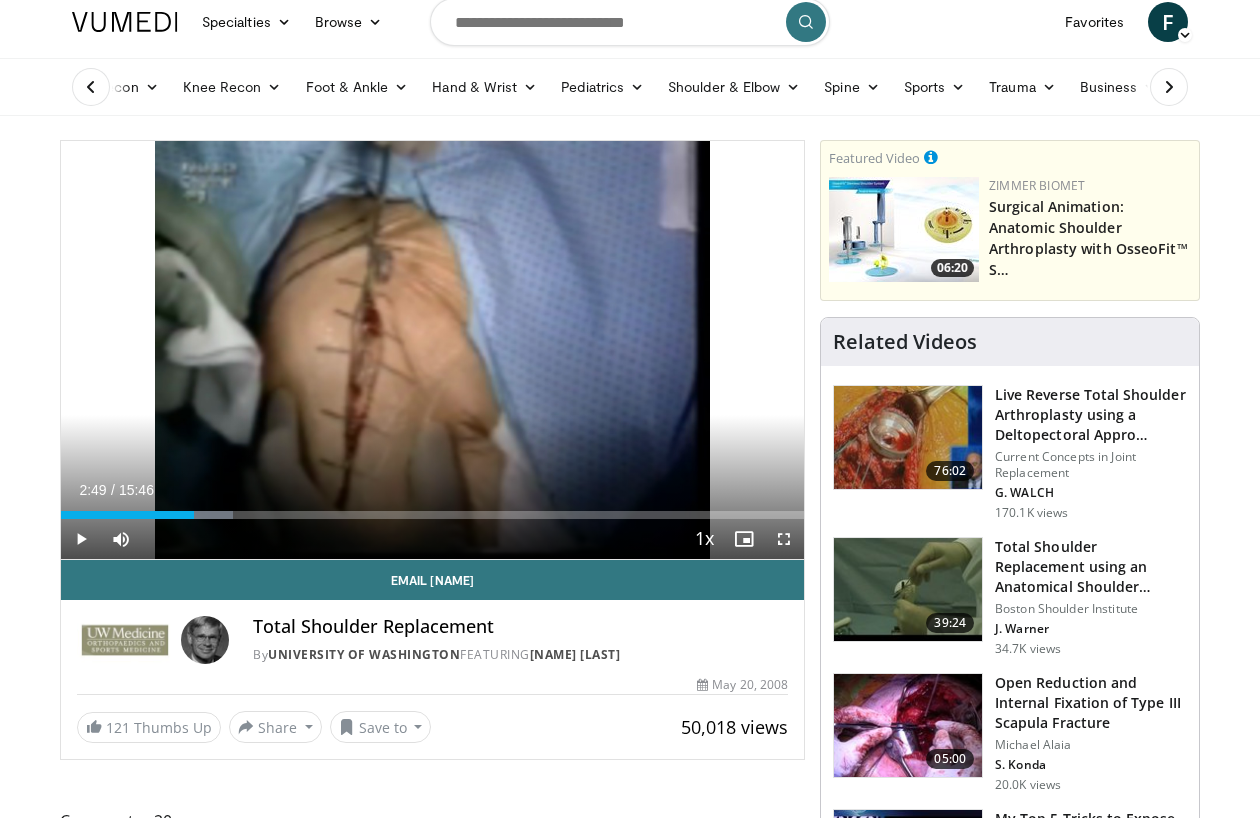 scroll, scrollTop: 0, scrollLeft: 0, axis: both 